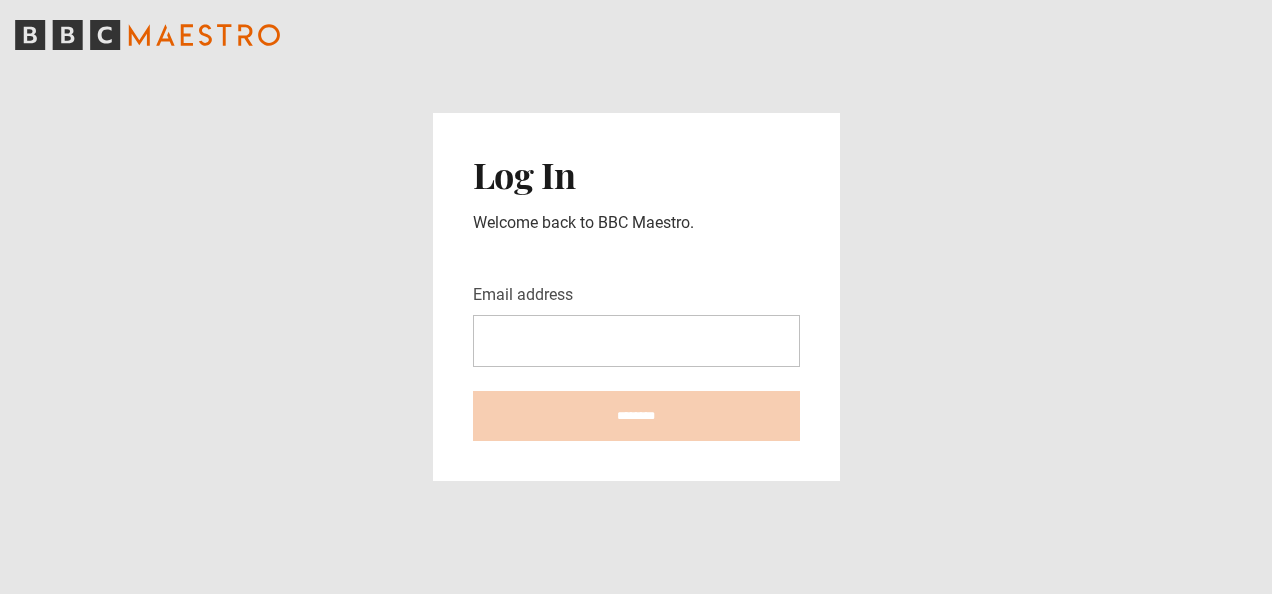 scroll, scrollTop: 0, scrollLeft: 0, axis: both 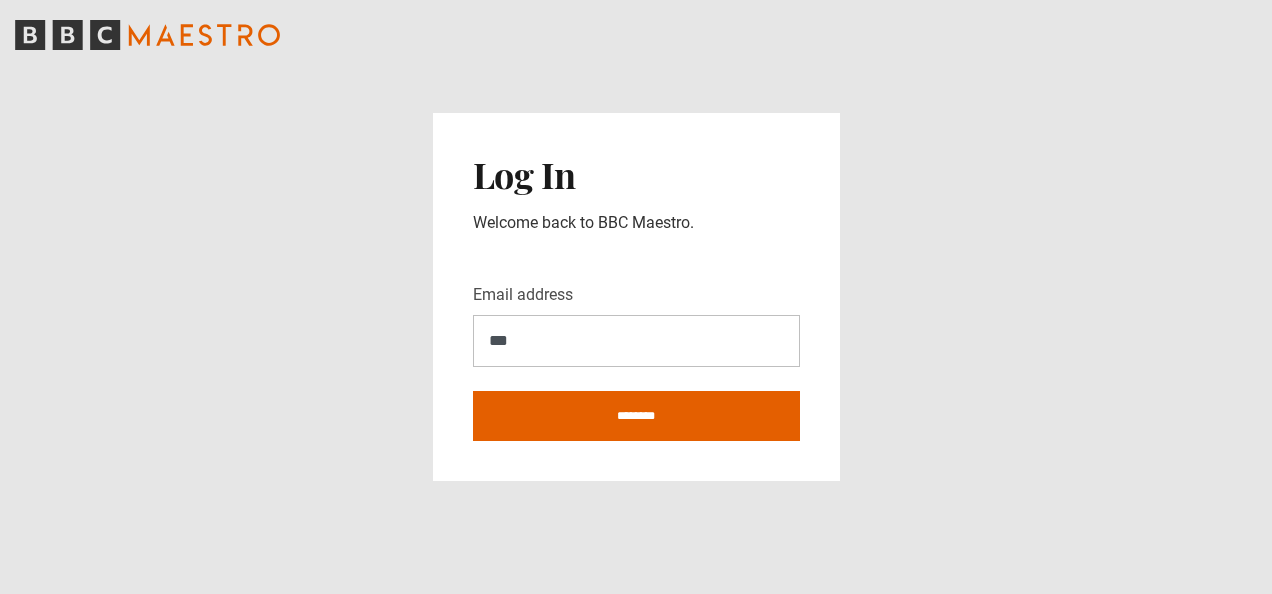 type on "**********" 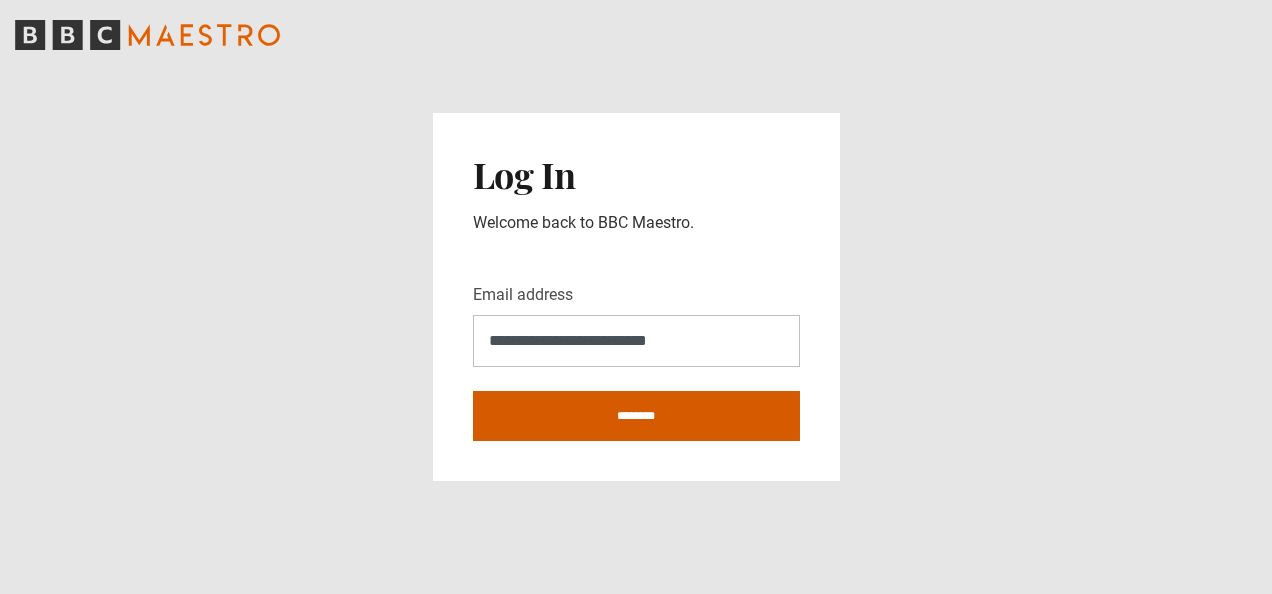 click on "********" at bounding box center (636, 416) 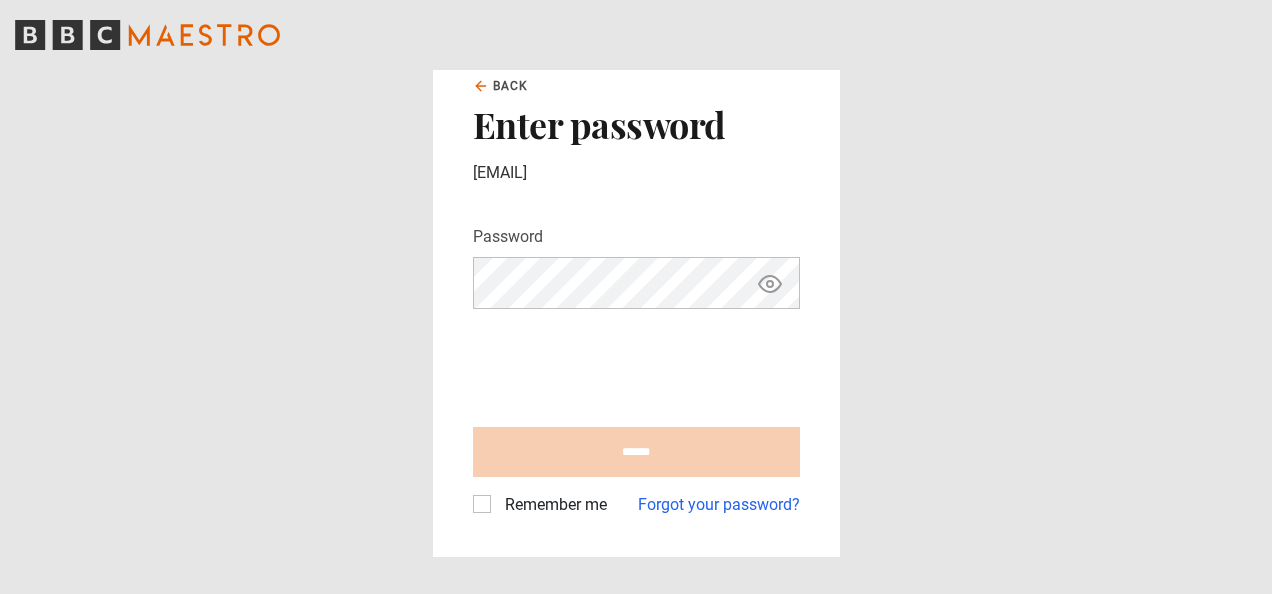 scroll, scrollTop: 0, scrollLeft: 0, axis: both 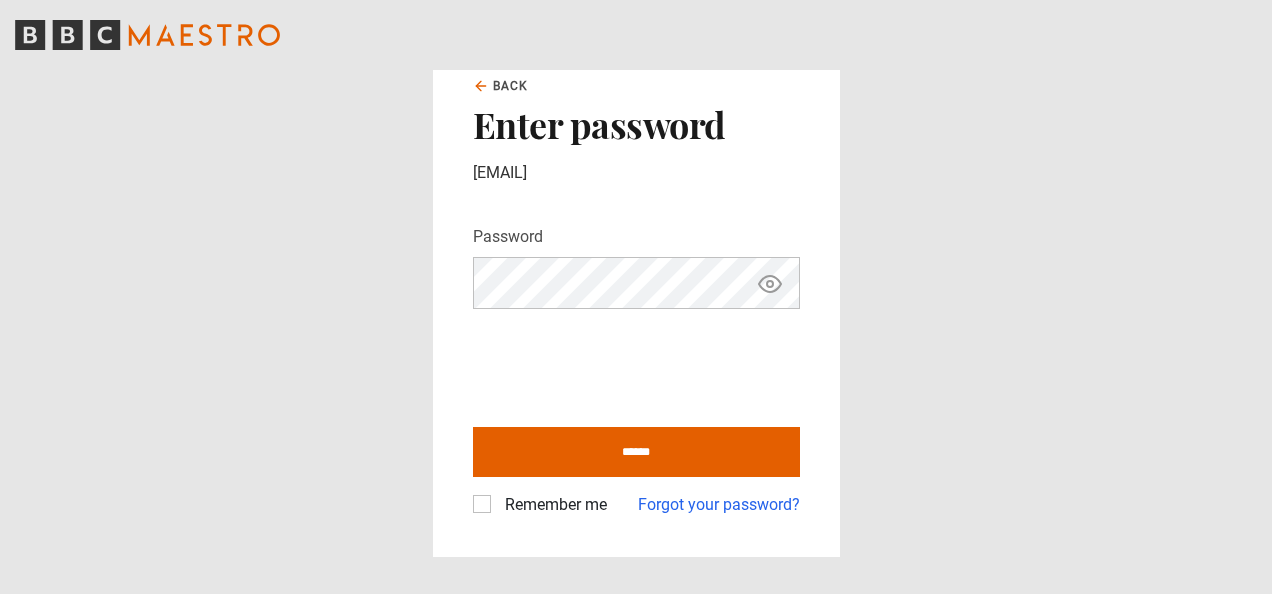 click 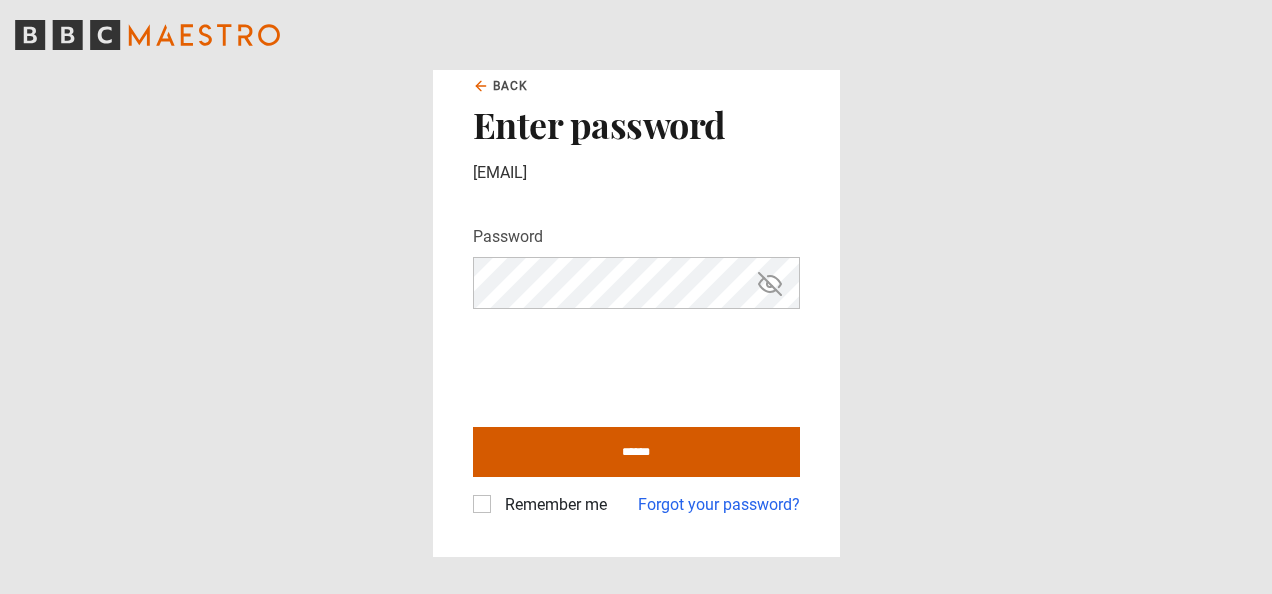 click on "******" at bounding box center [636, 452] 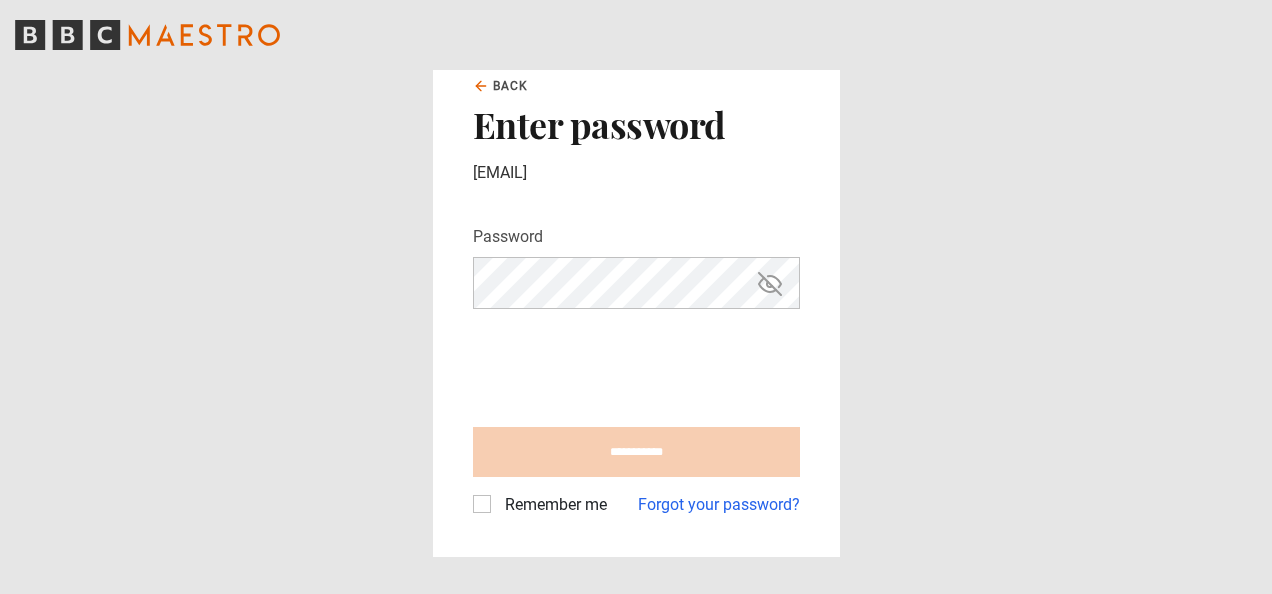 type on "**********" 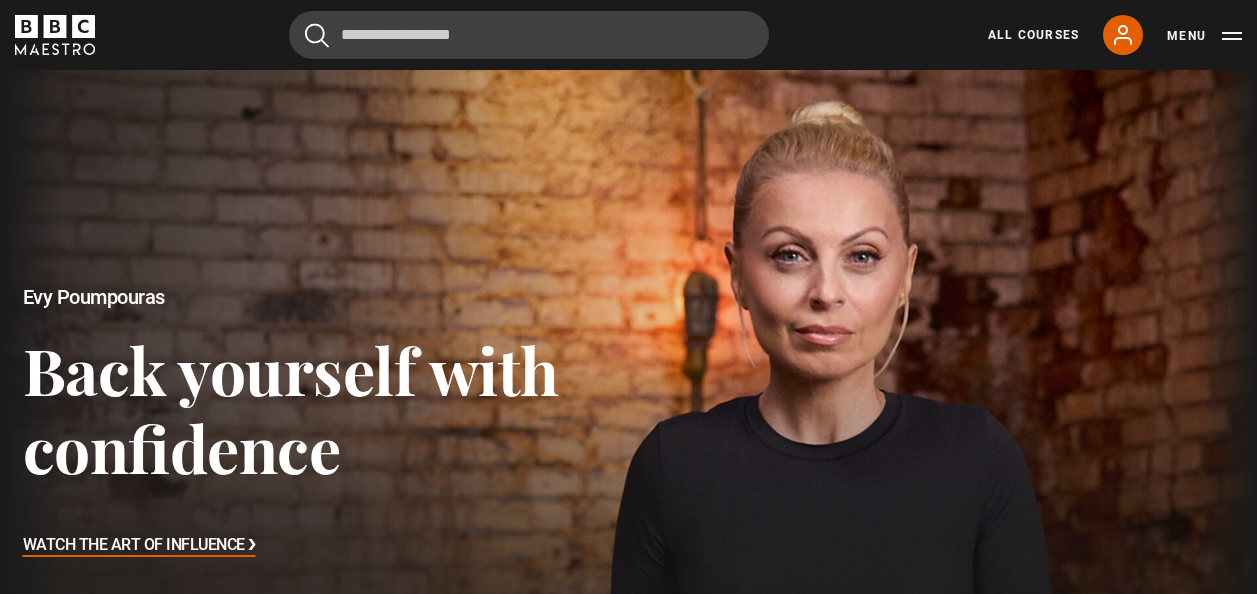 scroll, scrollTop: 0, scrollLeft: 0, axis: both 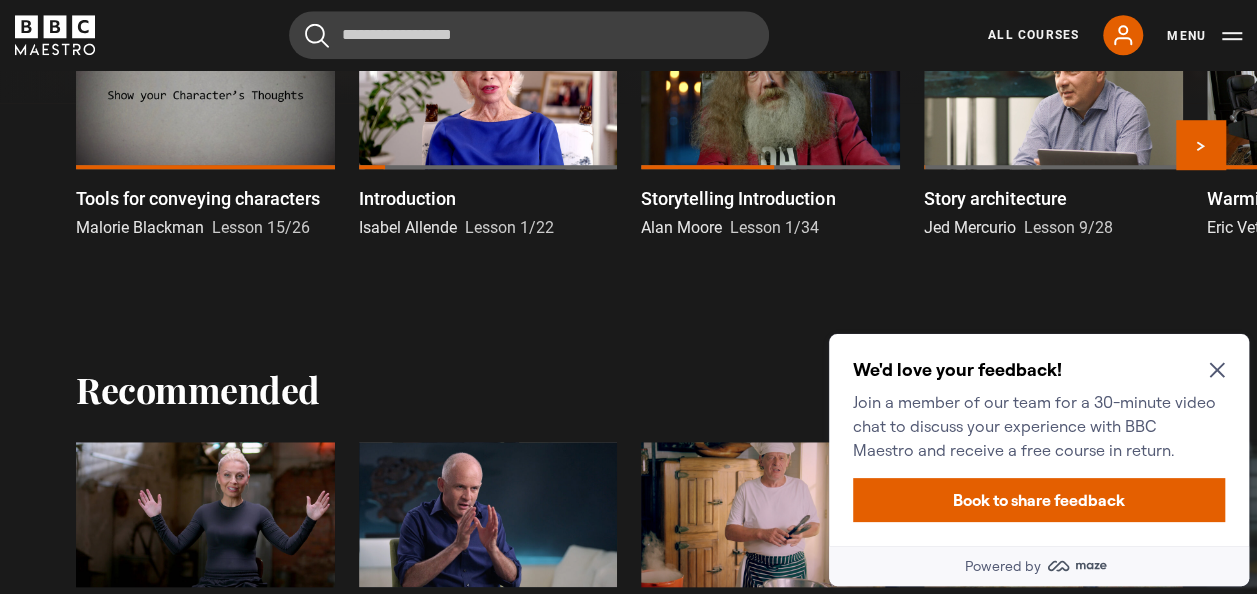click at bounding box center (205, 95) 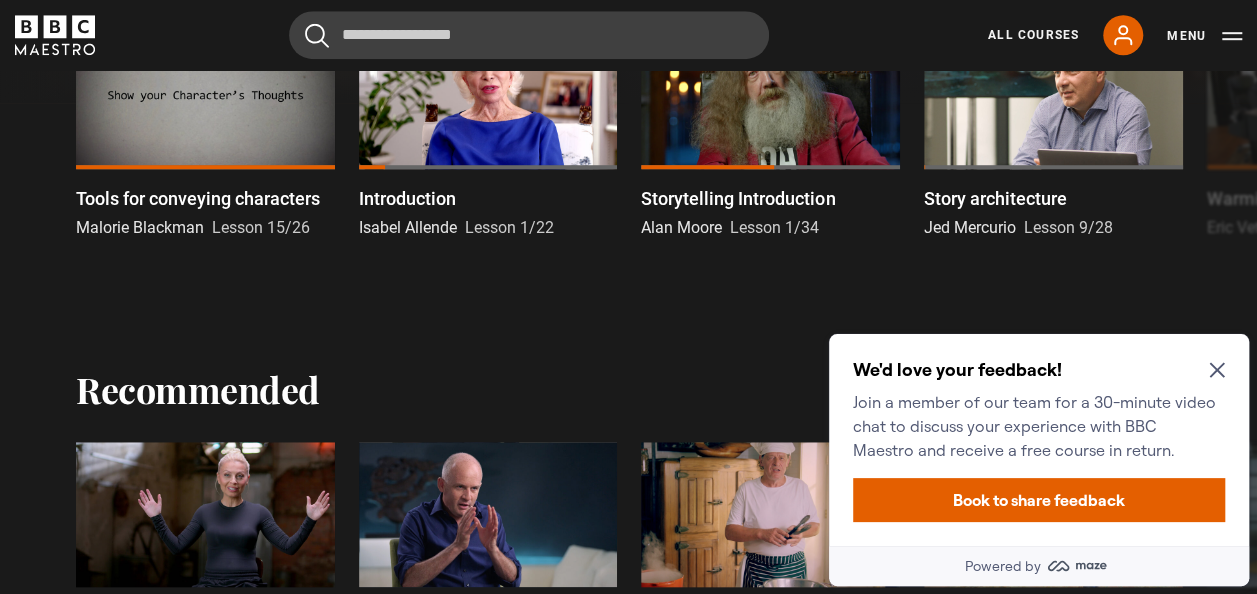 click 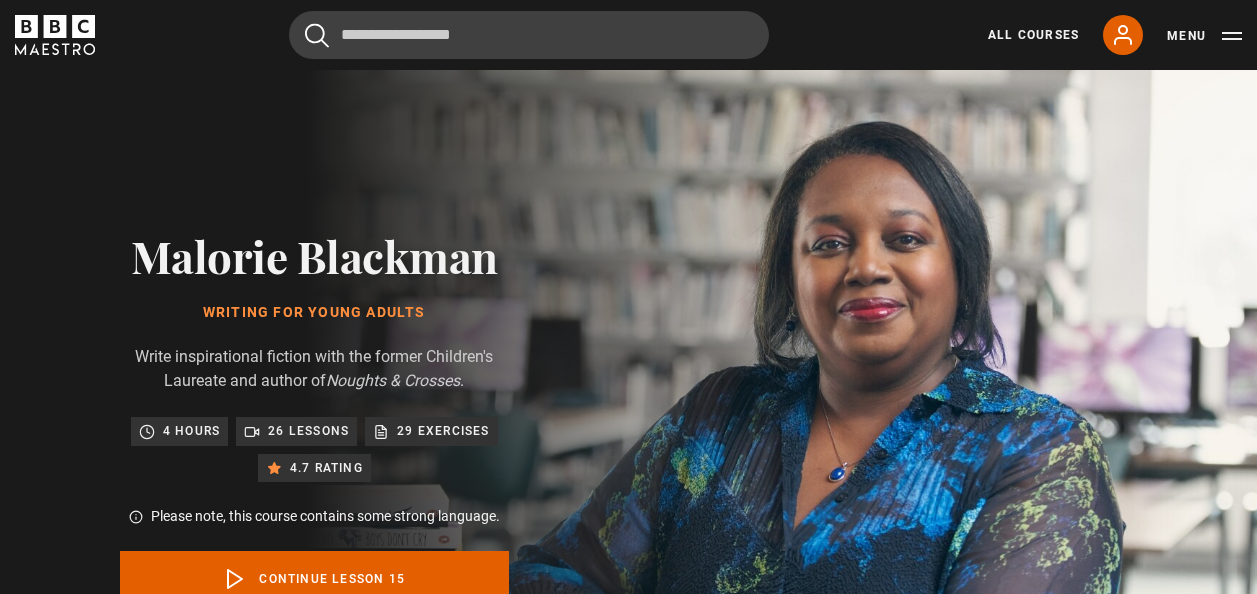 scroll, scrollTop: 848, scrollLeft: 0, axis: vertical 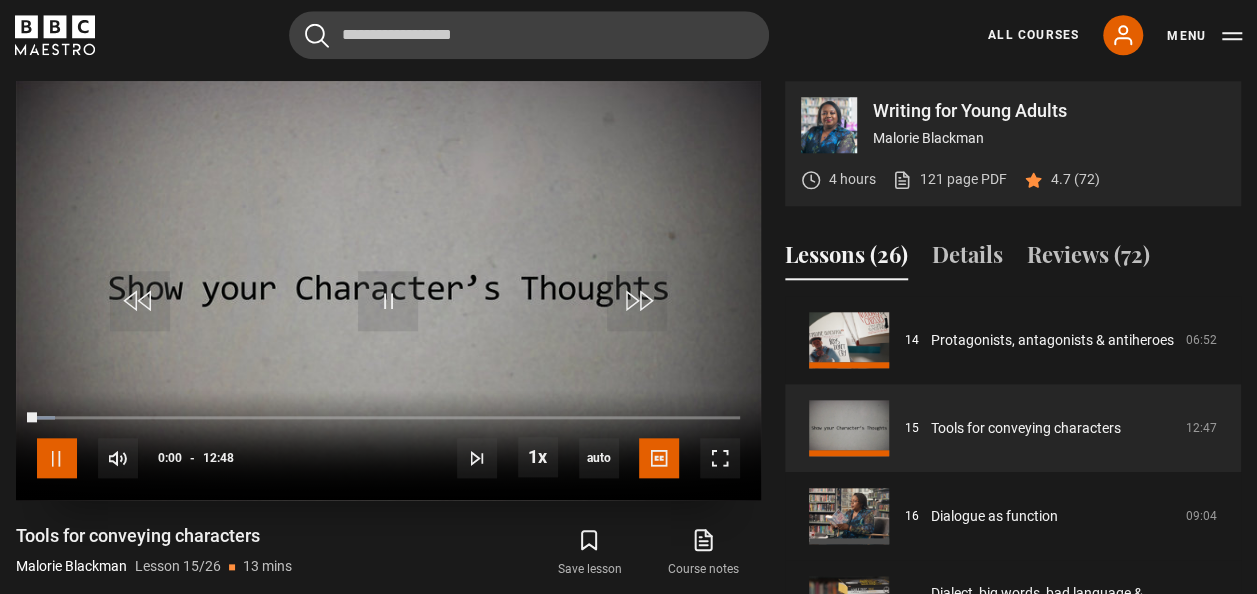 click at bounding box center [57, 458] 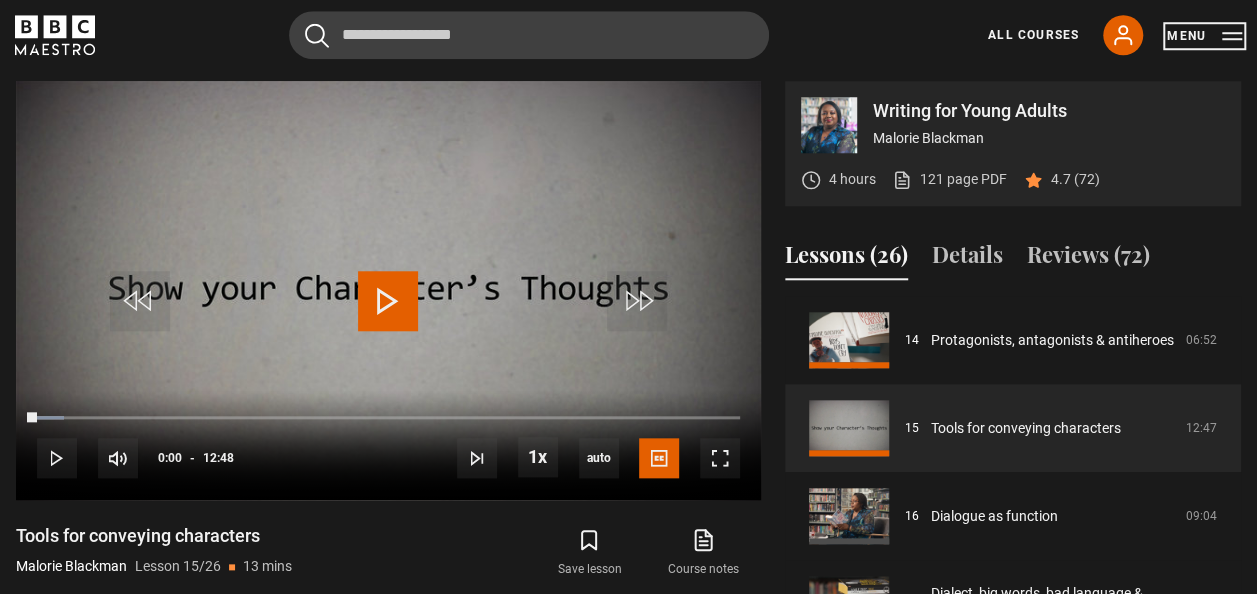 click on "Menu" at bounding box center [1204, 36] 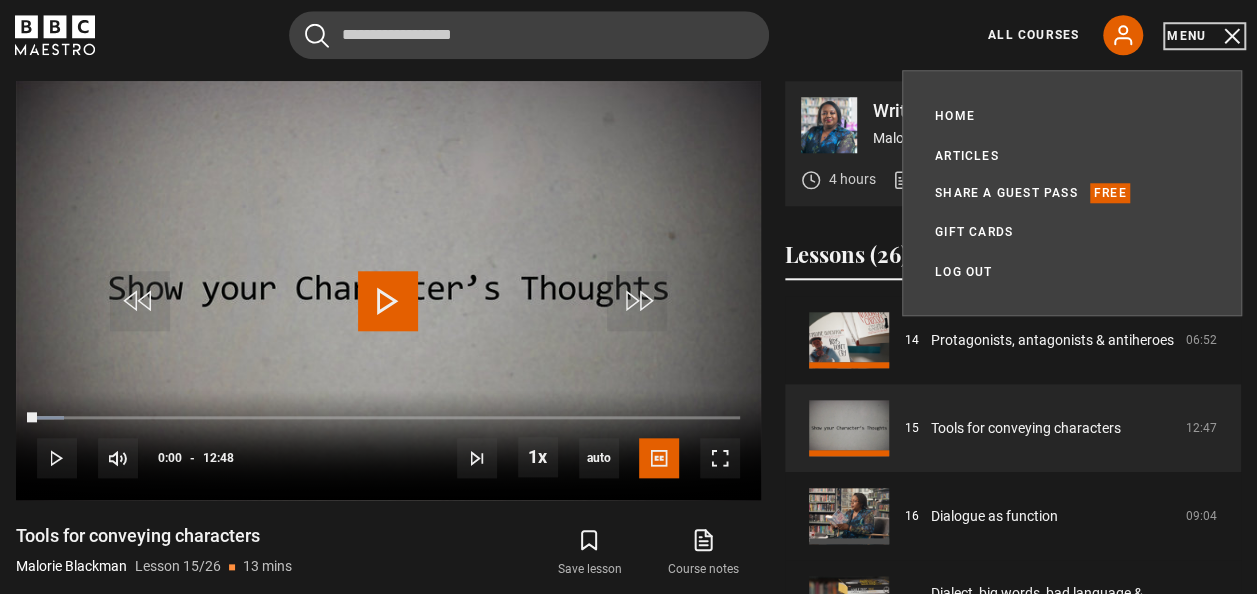 click on "Menu" at bounding box center (1204, 36) 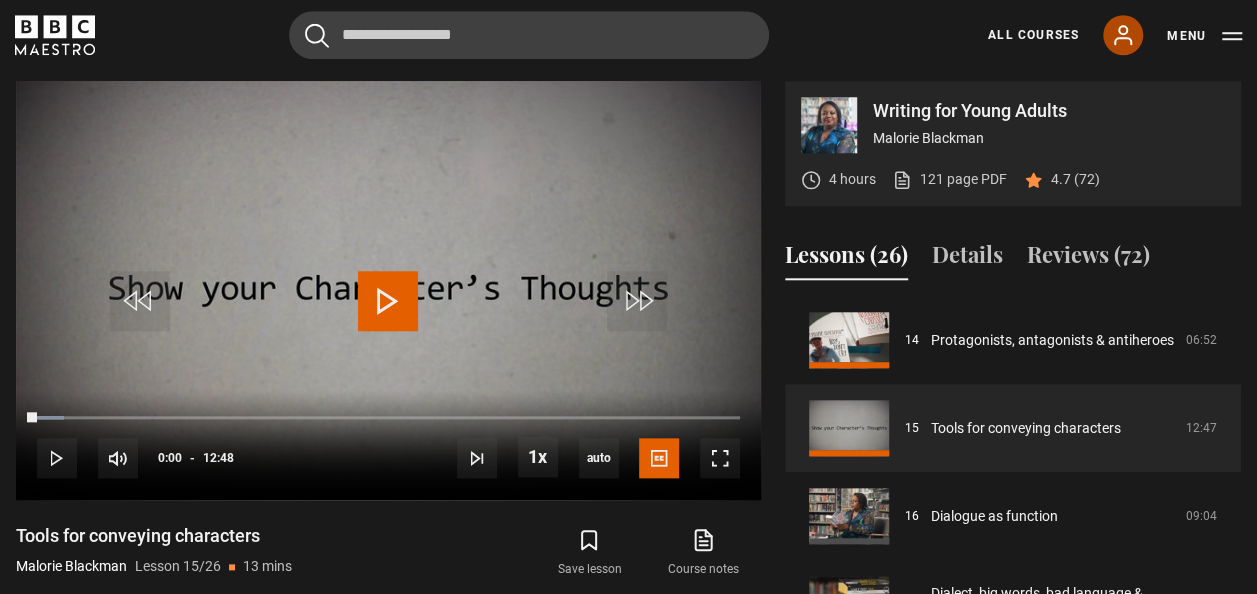 click 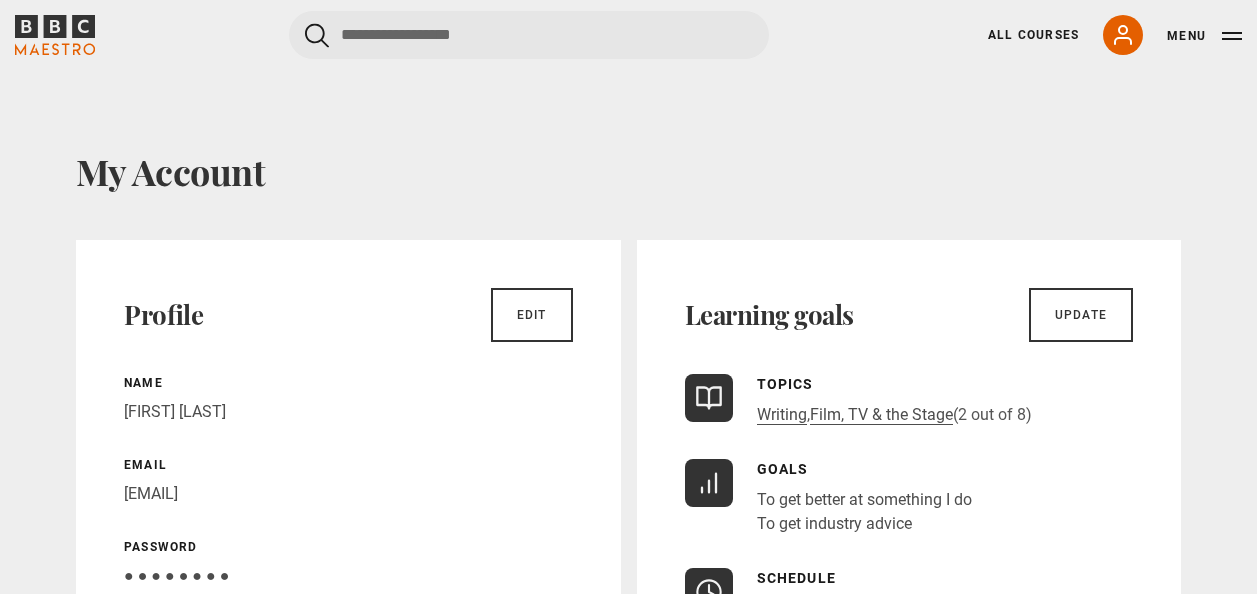 scroll, scrollTop: 0, scrollLeft: 0, axis: both 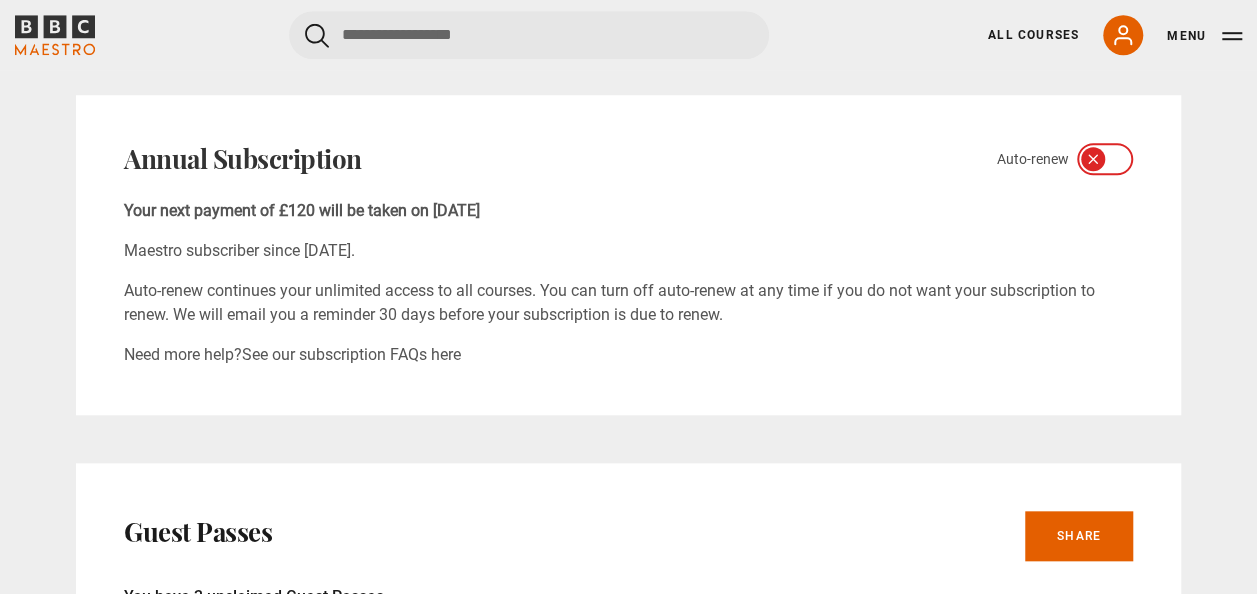 click 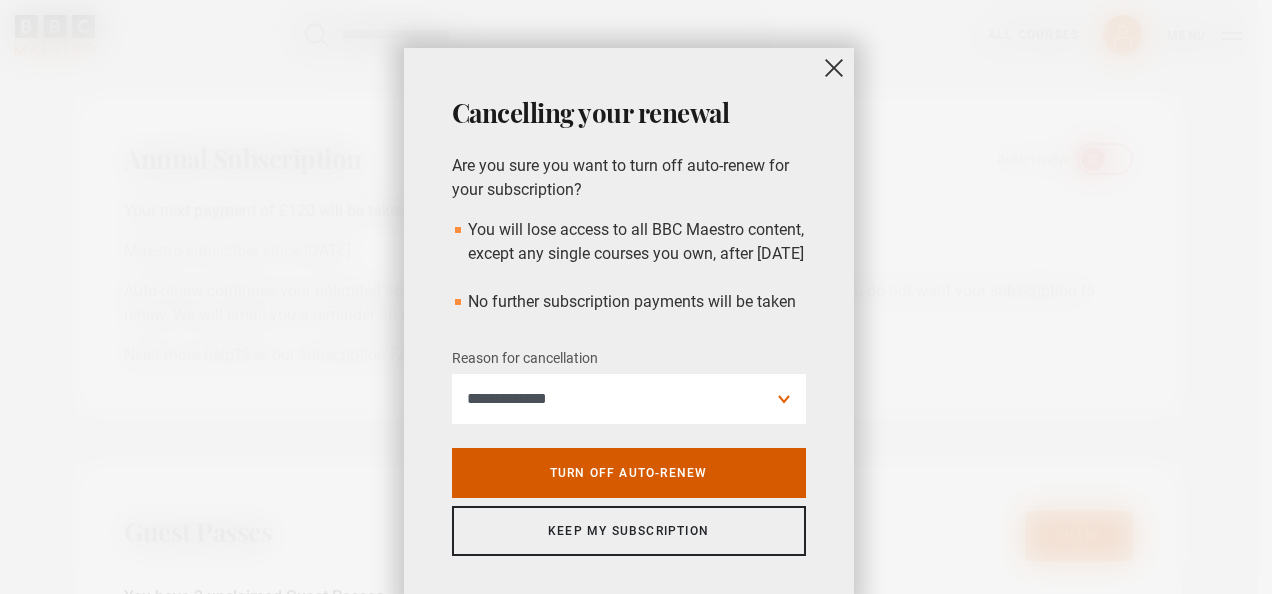 click on "Turn off auto-renew" at bounding box center (629, 473) 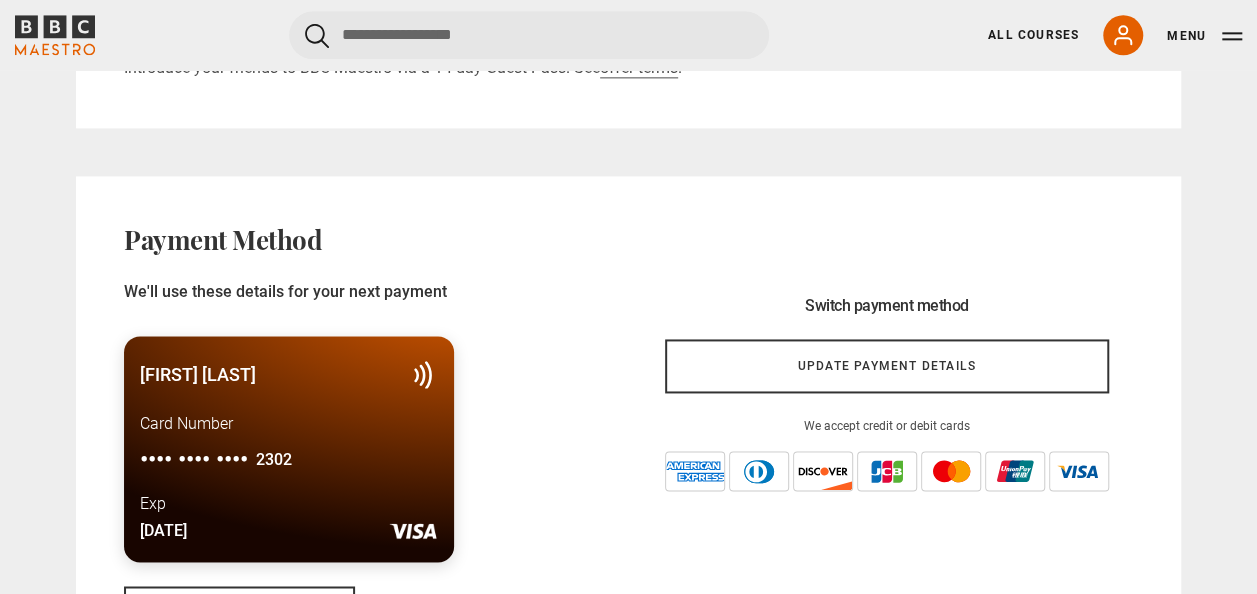 scroll, scrollTop: 1312, scrollLeft: 0, axis: vertical 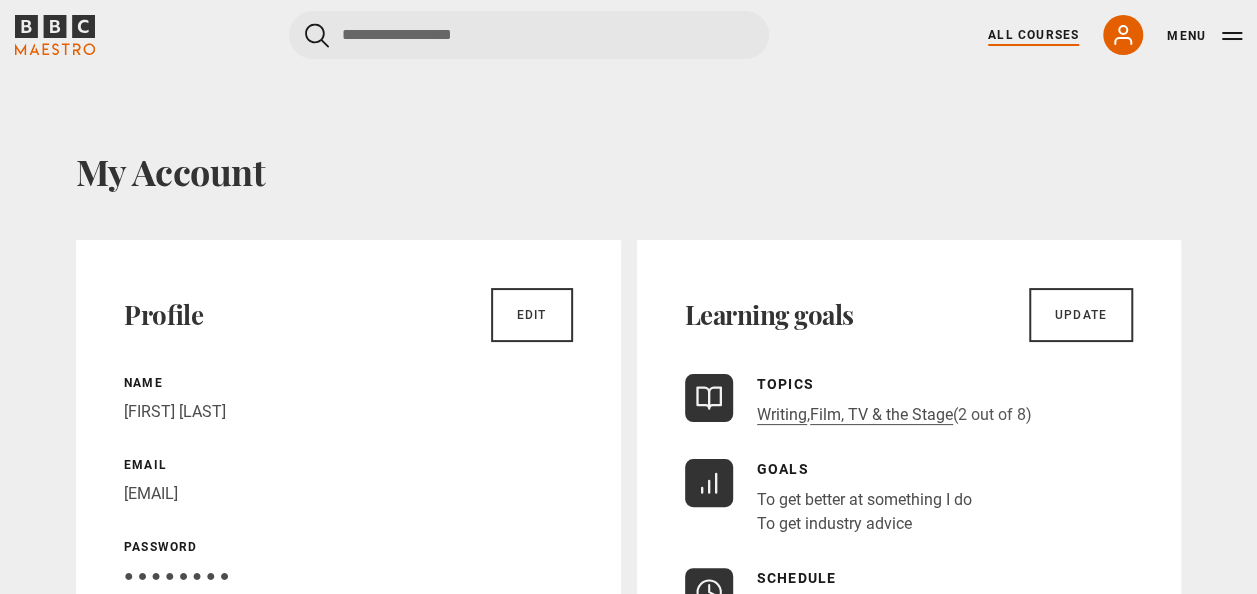 click on "All Courses" at bounding box center (1033, 35) 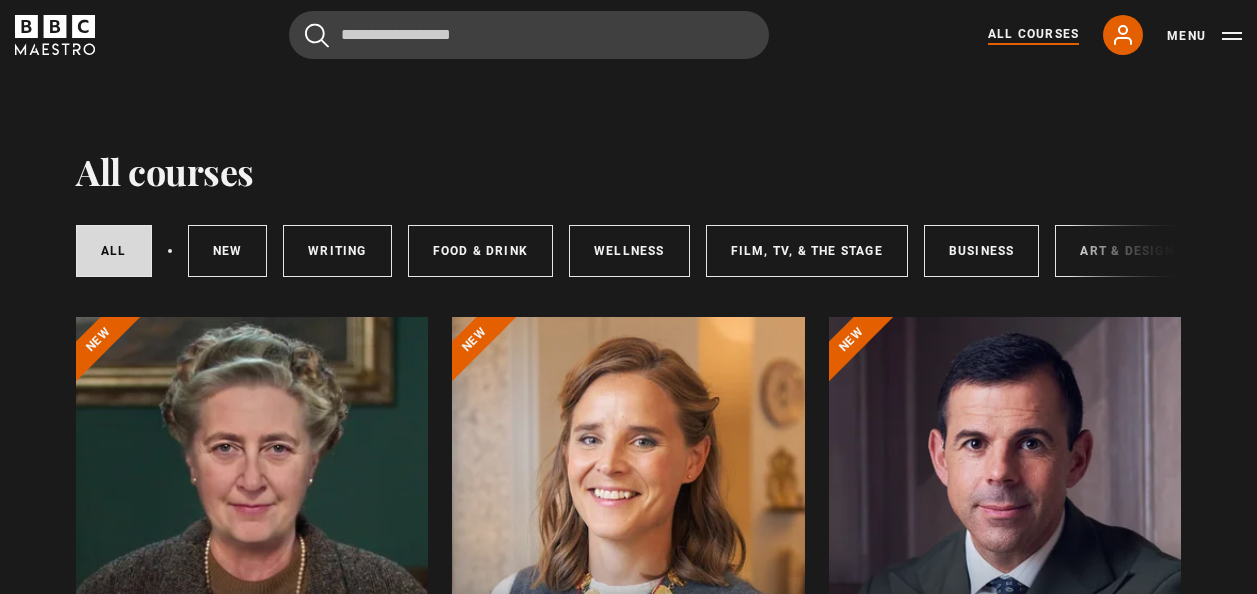 scroll, scrollTop: 0, scrollLeft: 0, axis: both 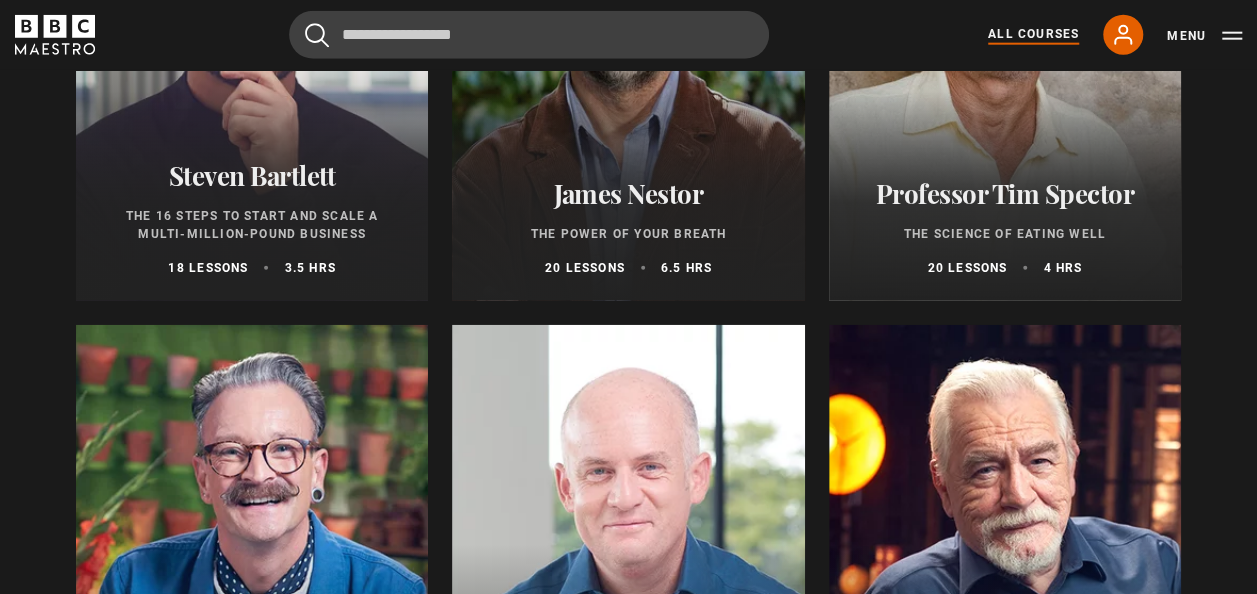 click on "James Nestor" at bounding box center [628, 193] 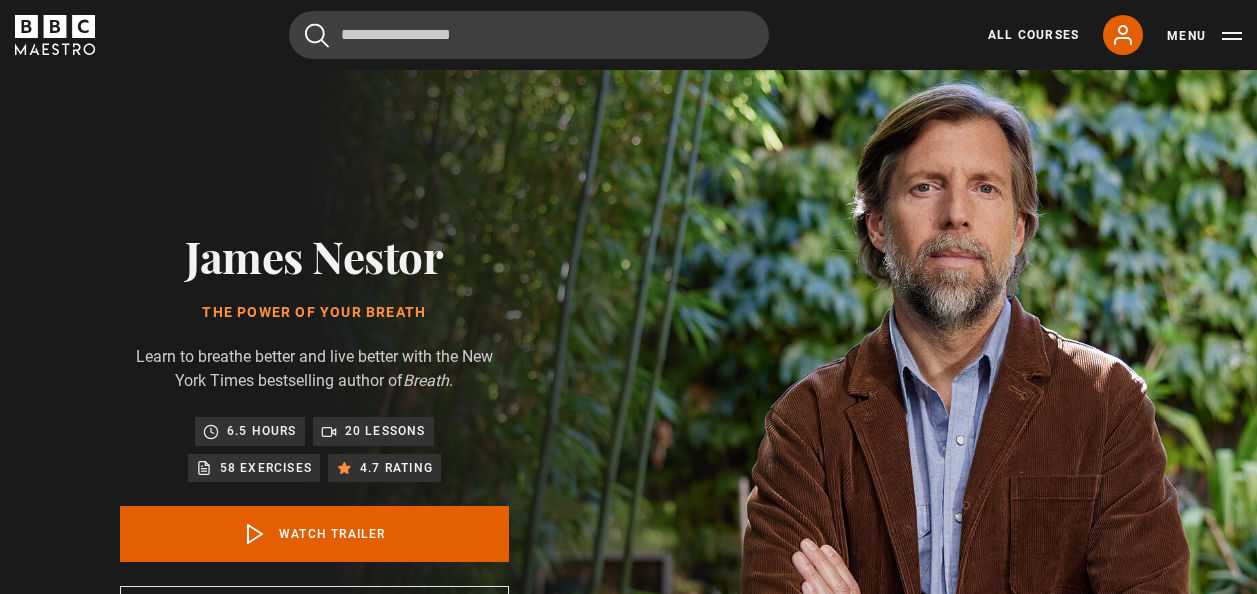 scroll, scrollTop: 0, scrollLeft: 0, axis: both 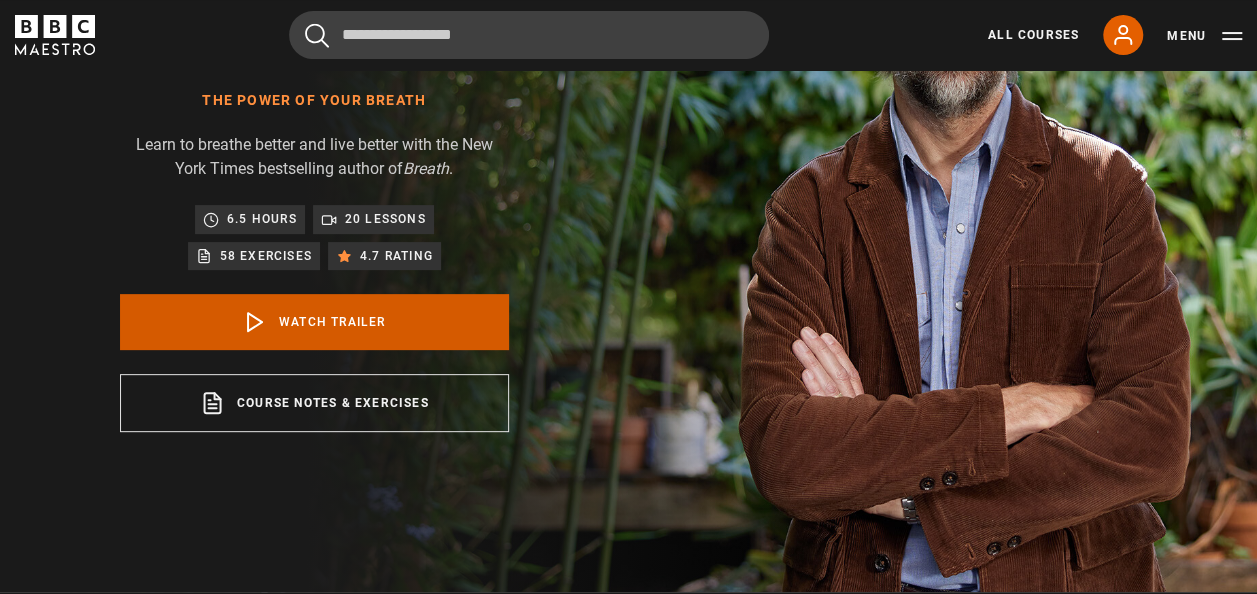 click on "Watch Trailer" at bounding box center [314, 322] 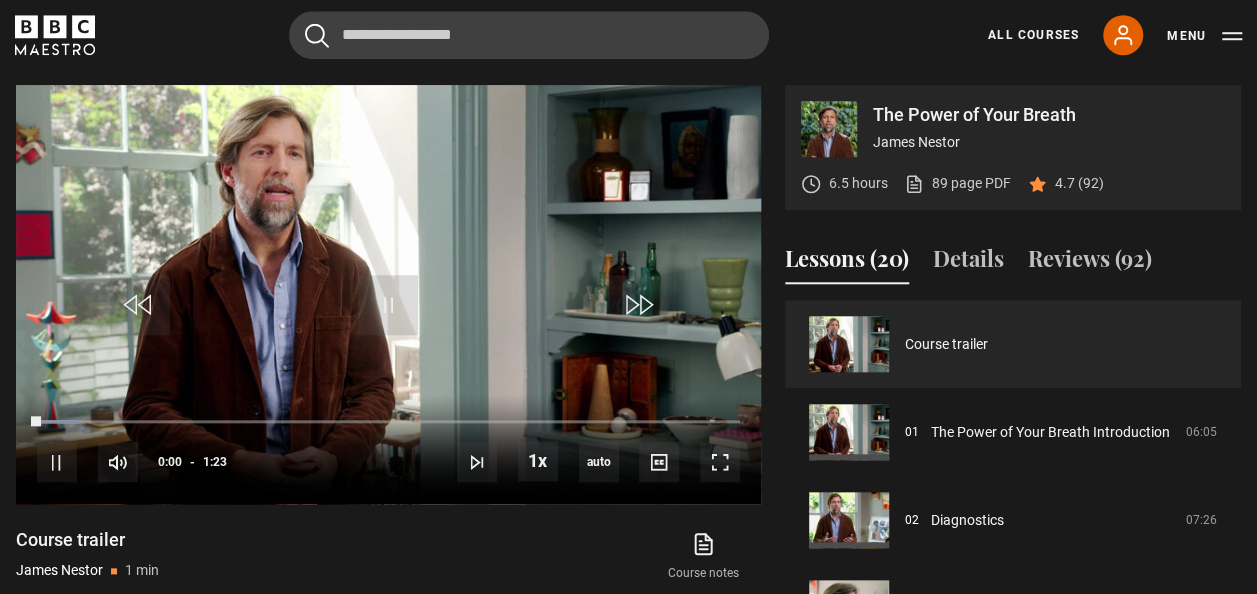 scroll, scrollTop: 803, scrollLeft: 0, axis: vertical 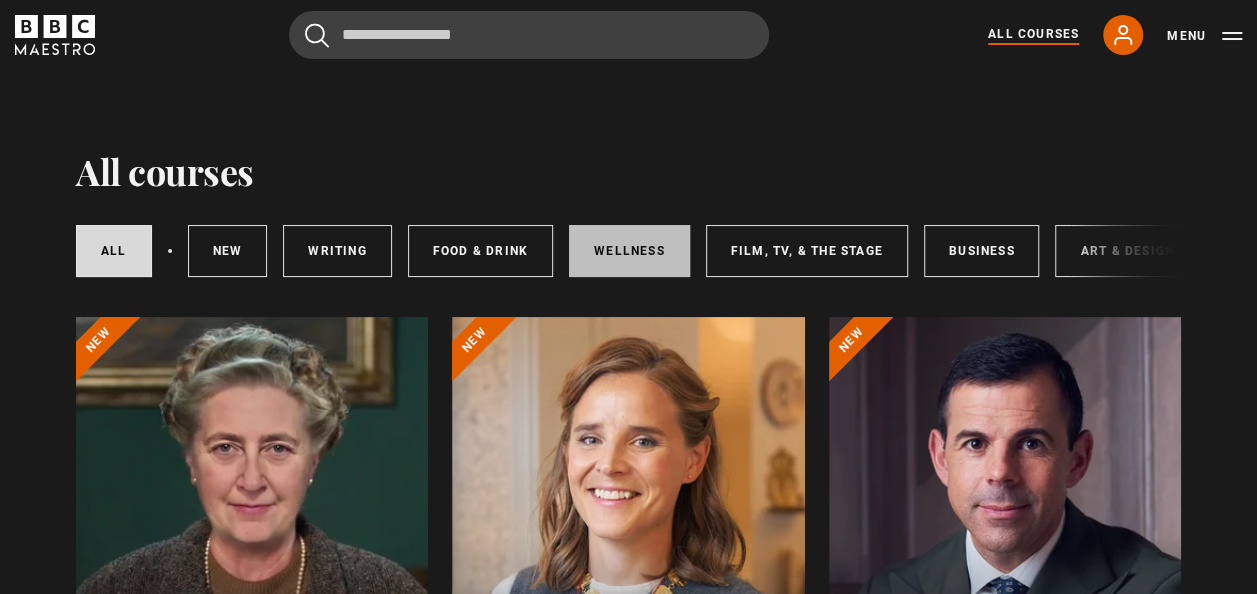 click on "Wellness" at bounding box center [629, 251] 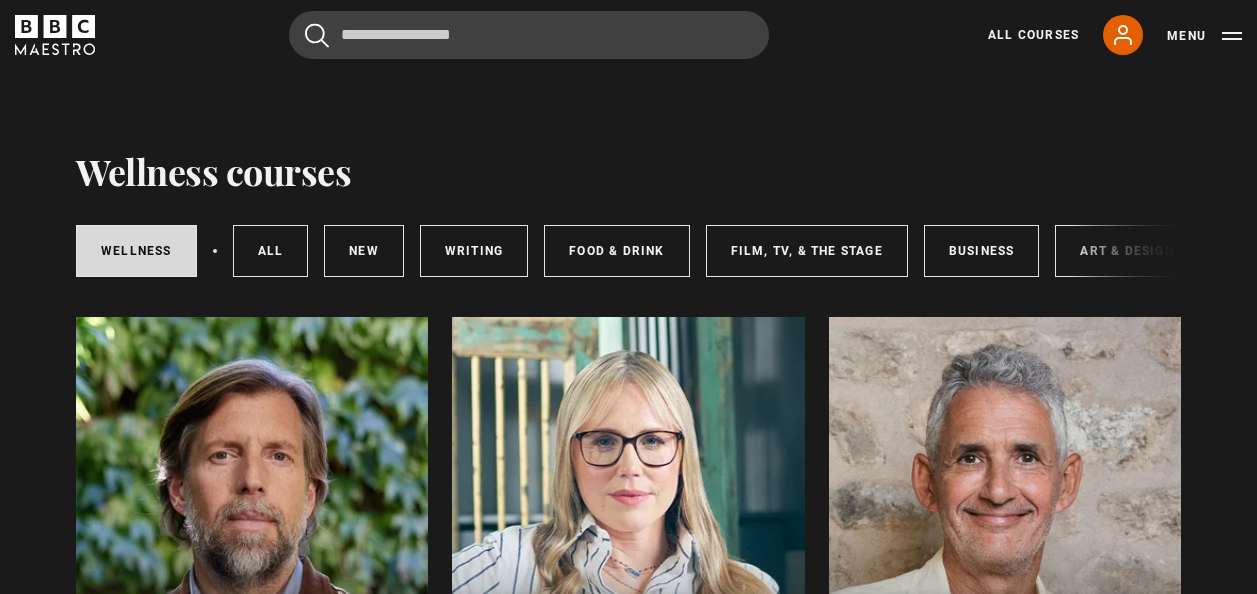 scroll, scrollTop: 0, scrollLeft: 0, axis: both 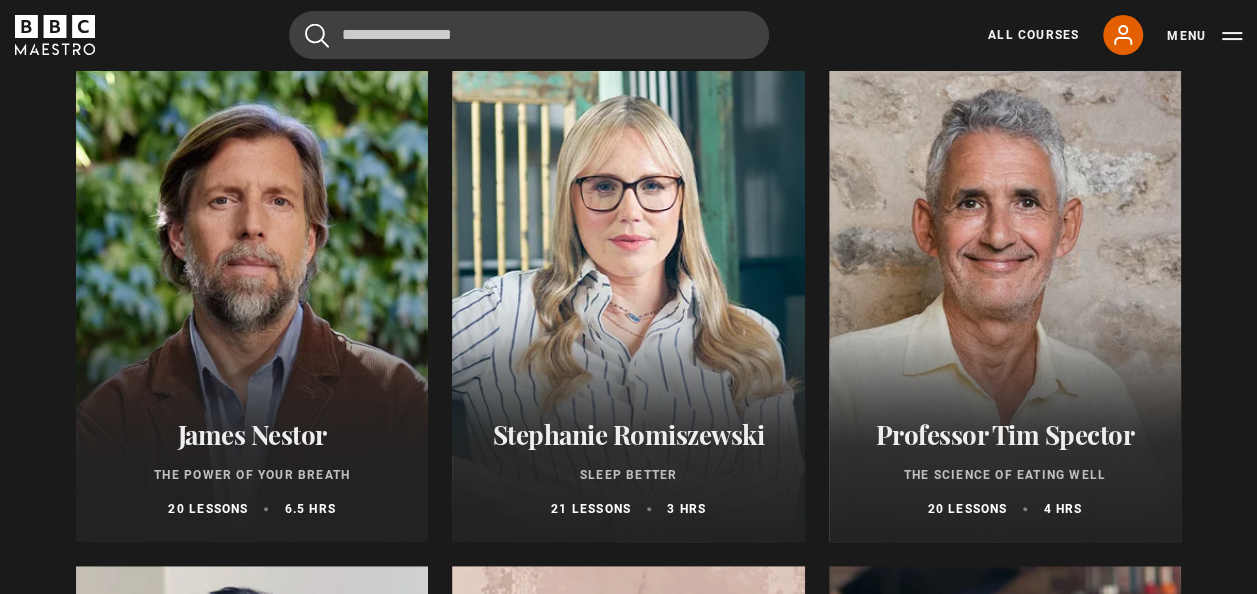 click on "Professor Tim Spector
The Science of Eating Well
20 lessons
4 hrs" at bounding box center (1005, 468) 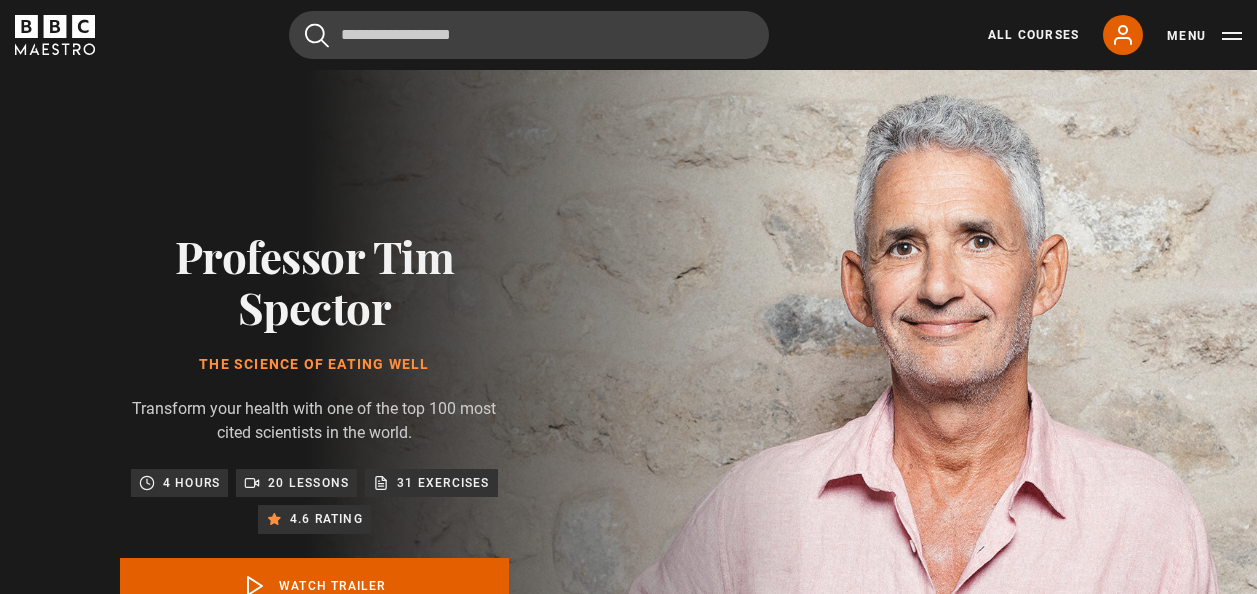 scroll, scrollTop: 0, scrollLeft: 0, axis: both 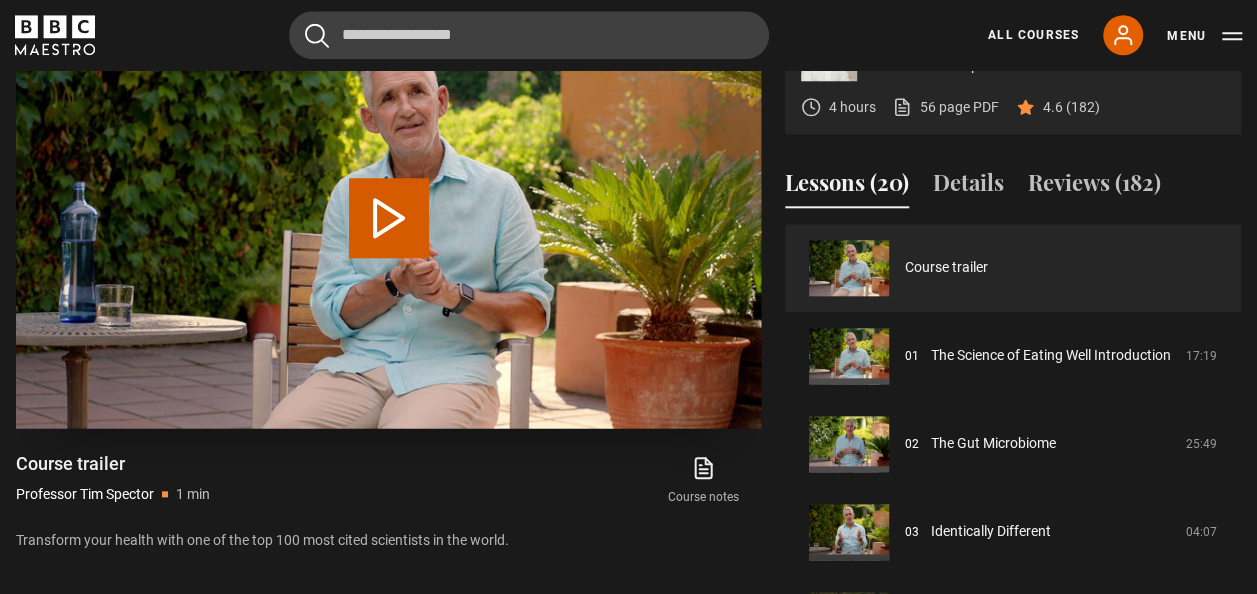 click on "Play Video" at bounding box center [389, 218] 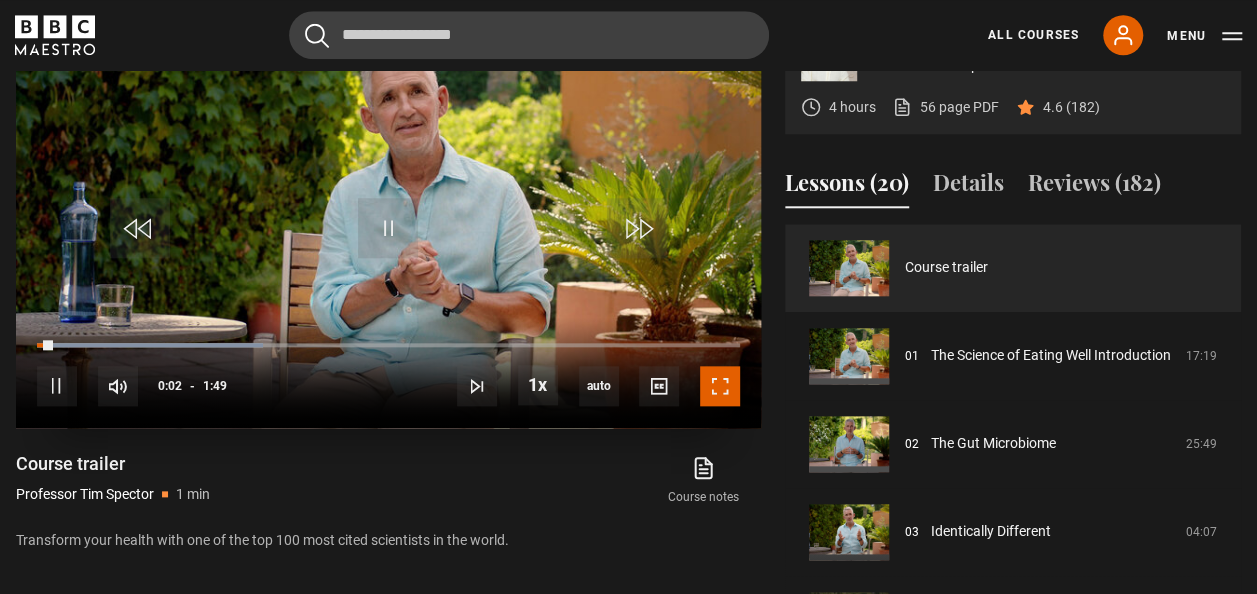 click at bounding box center (720, 386) 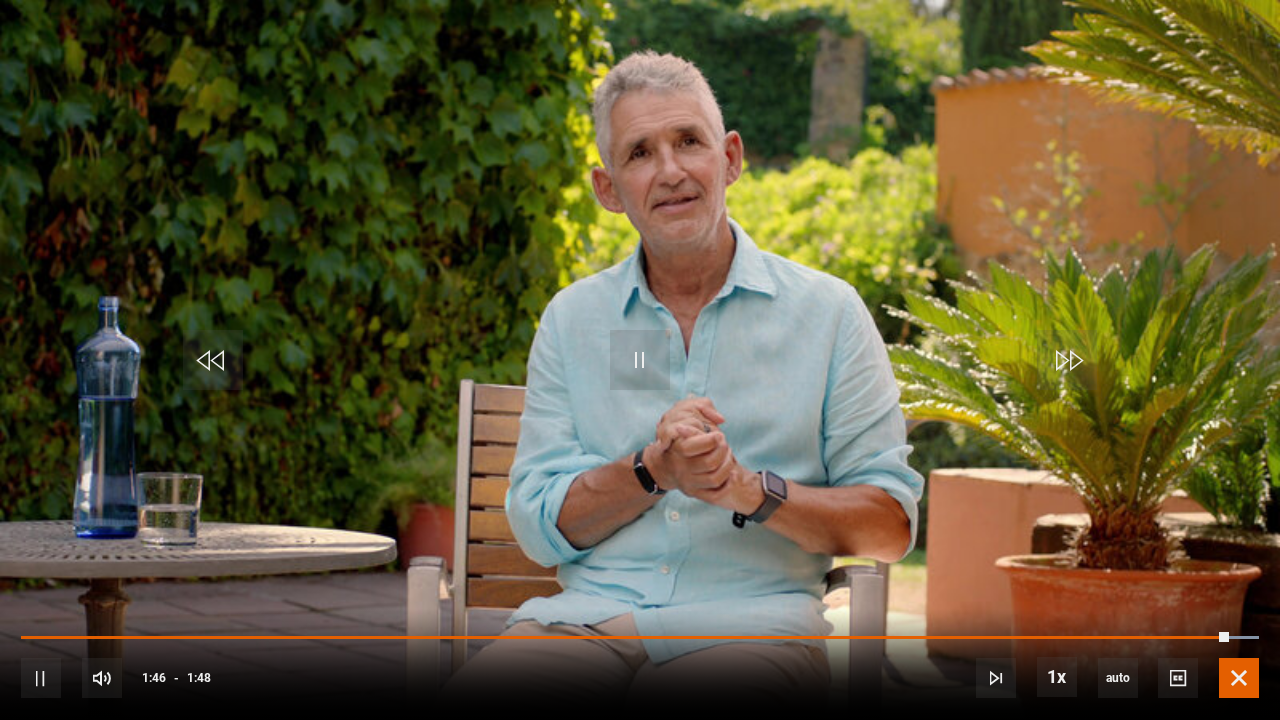 click at bounding box center (1239, 678) 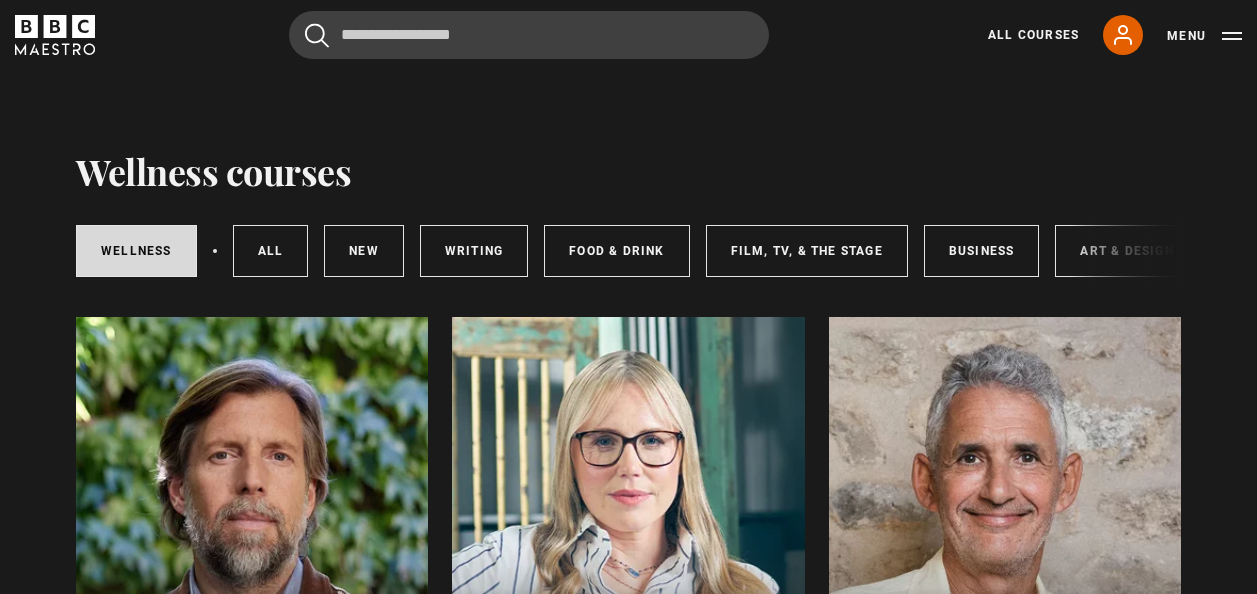 scroll, scrollTop: 0, scrollLeft: 0, axis: both 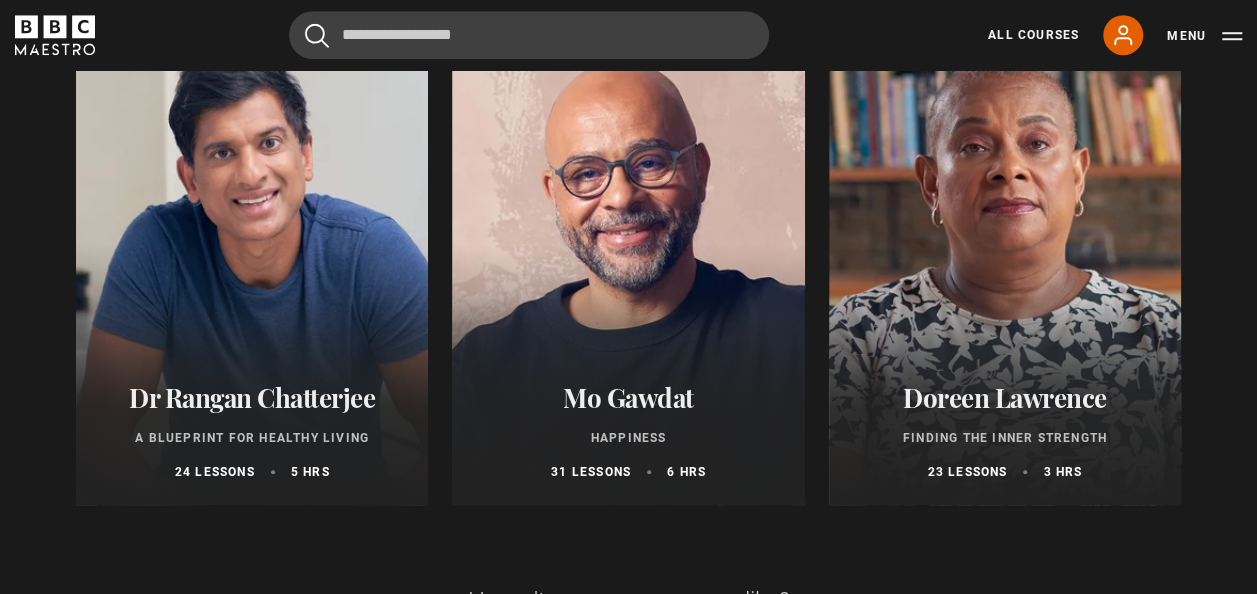 click at bounding box center [252, 265] 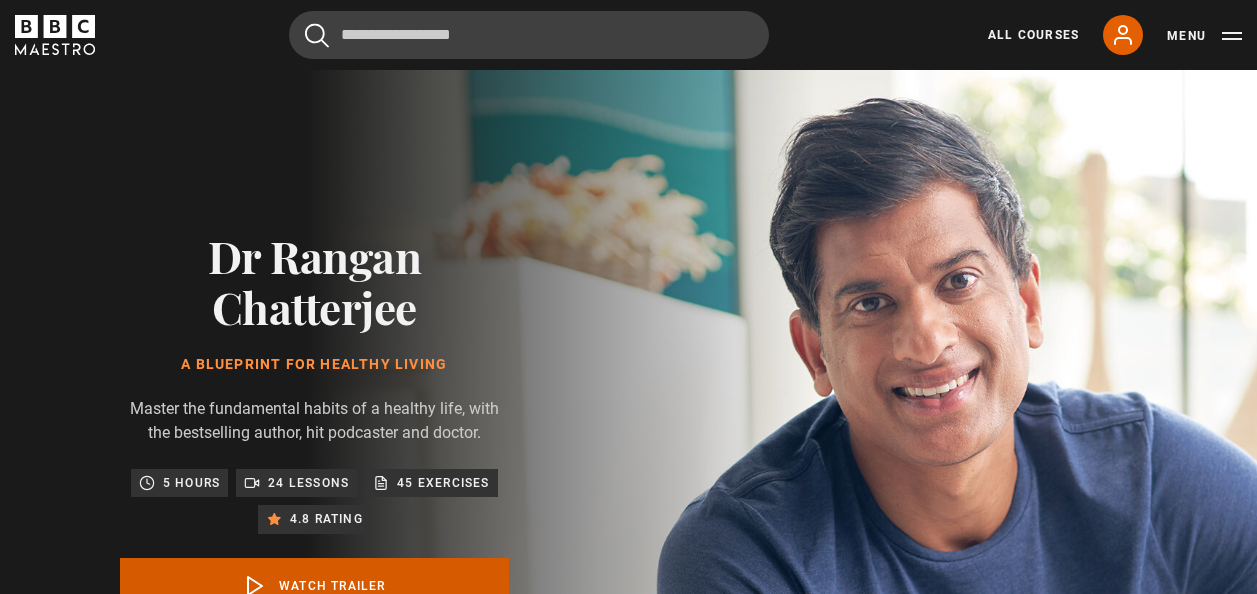 scroll, scrollTop: 0, scrollLeft: 0, axis: both 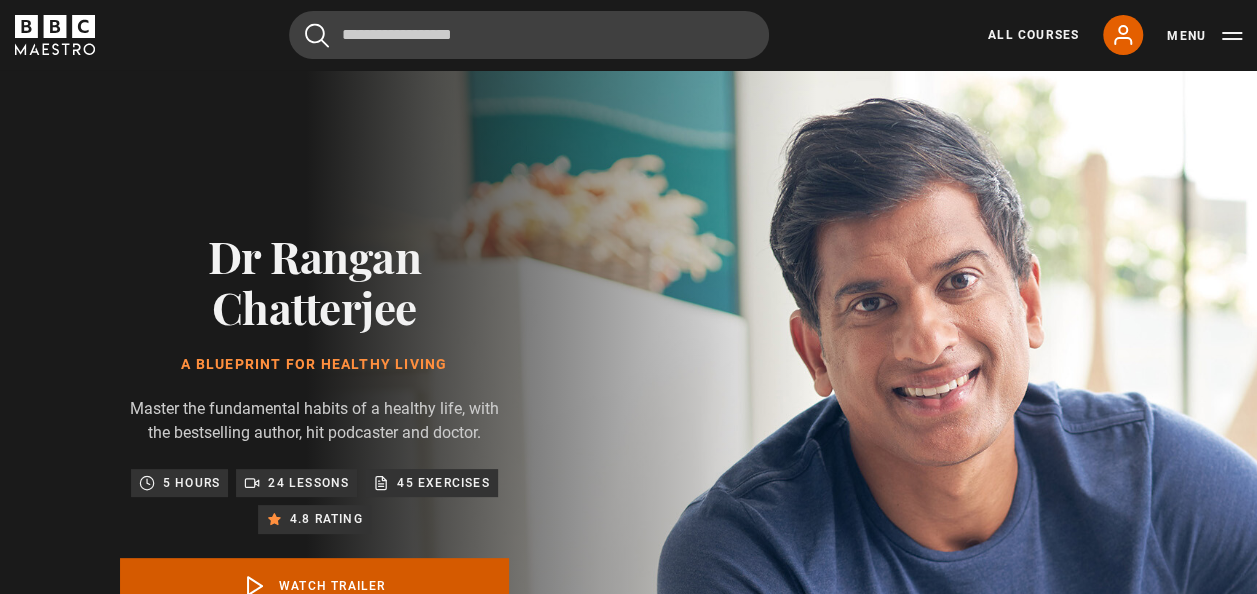 click on "Watch Trailer" at bounding box center (314, 586) 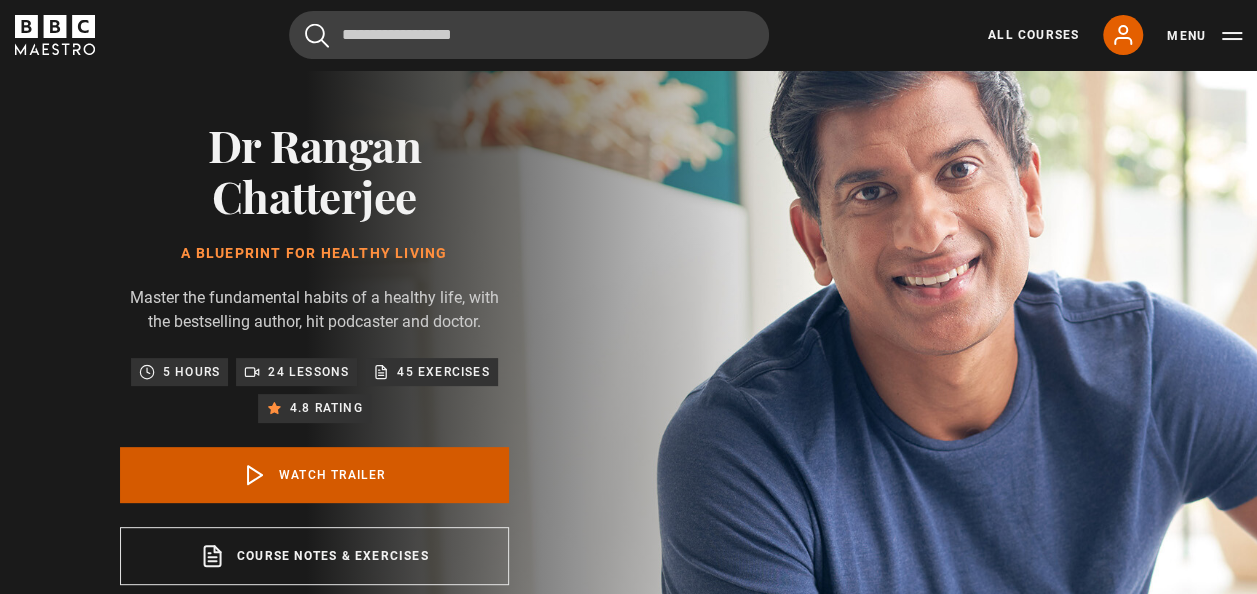 scroll, scrollTop: 794, scrollLeft: 0, axis: vertical 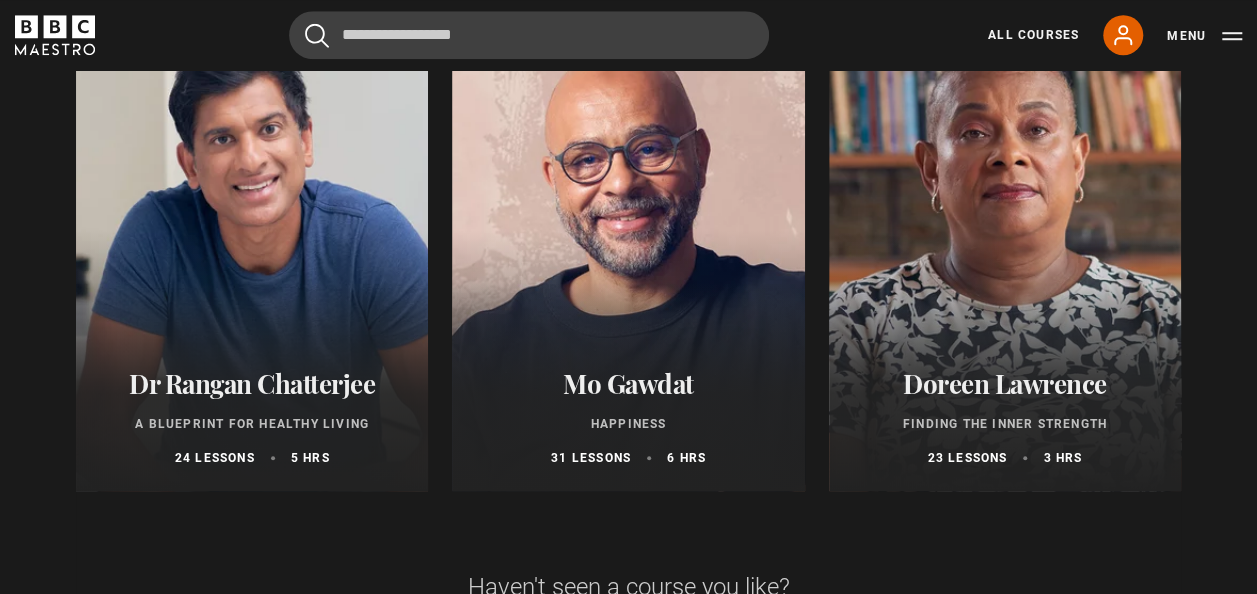 click on "Mo Gawdat
Happiness
31 lessons
6 hrs" at bounding box center (628, 417) 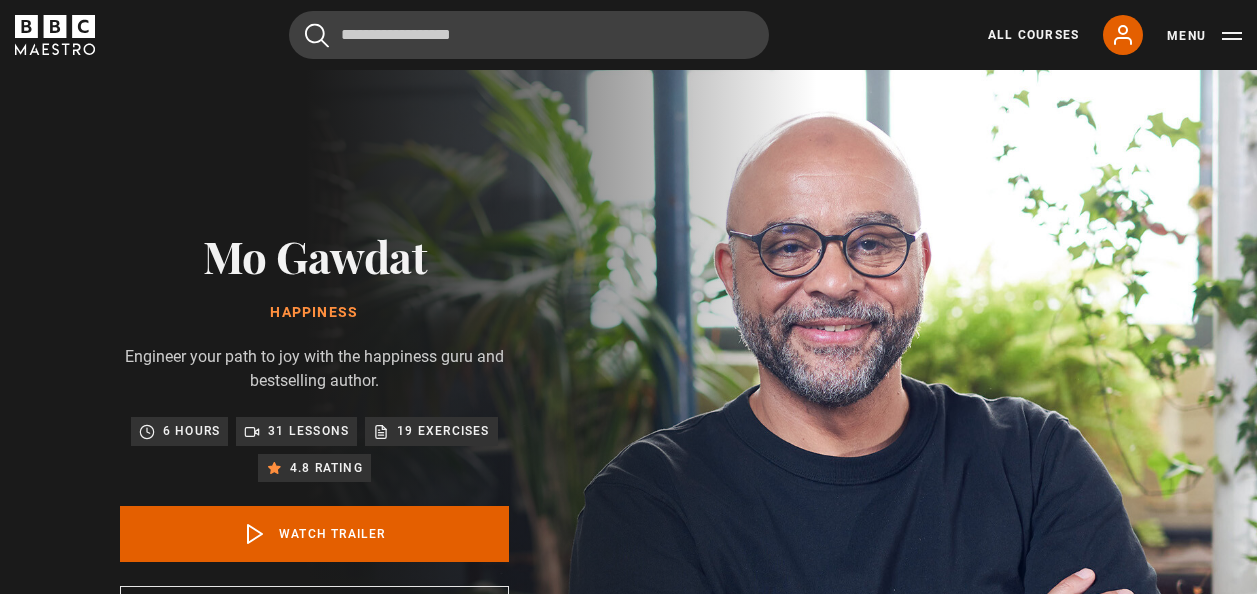 scroll, scrollTop: 0, scrollLeft: 0, axis: both 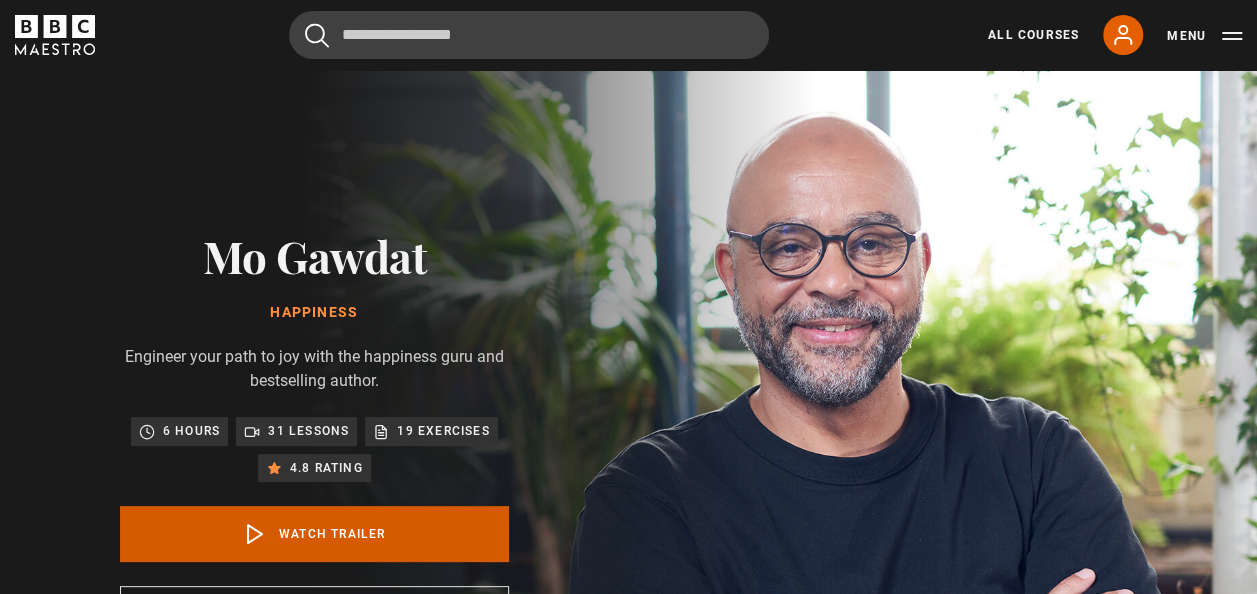 click on "Watch Trailer" at bounding box center (314, 534) 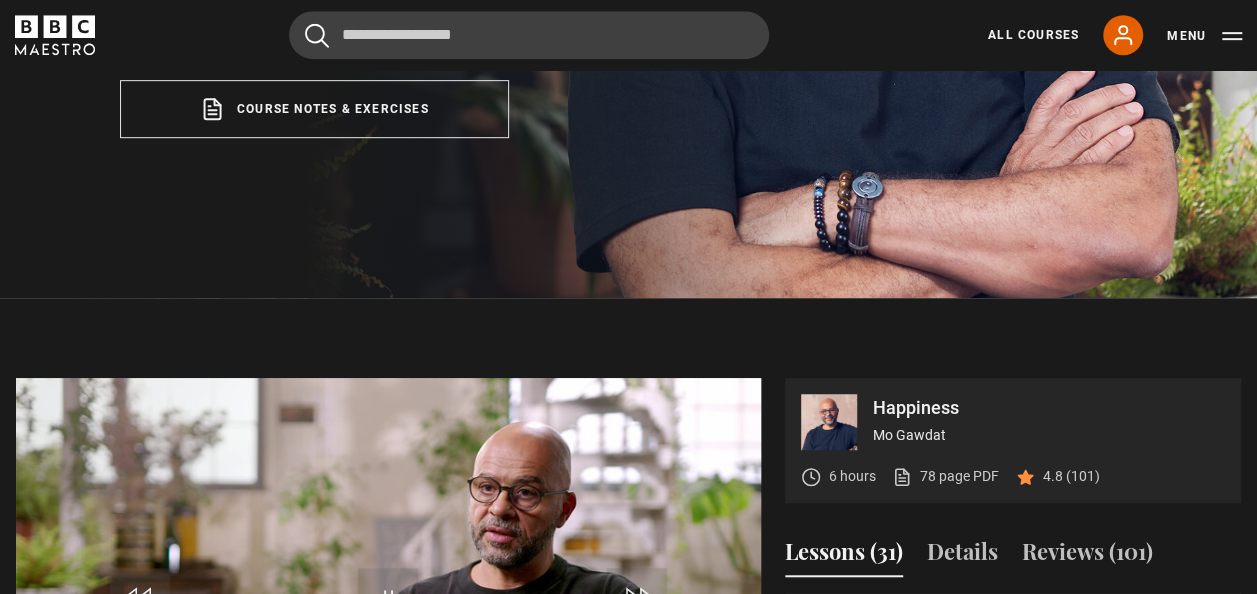 scroll, scrollTop: 740, scrollLeft: 0, axis: vertical 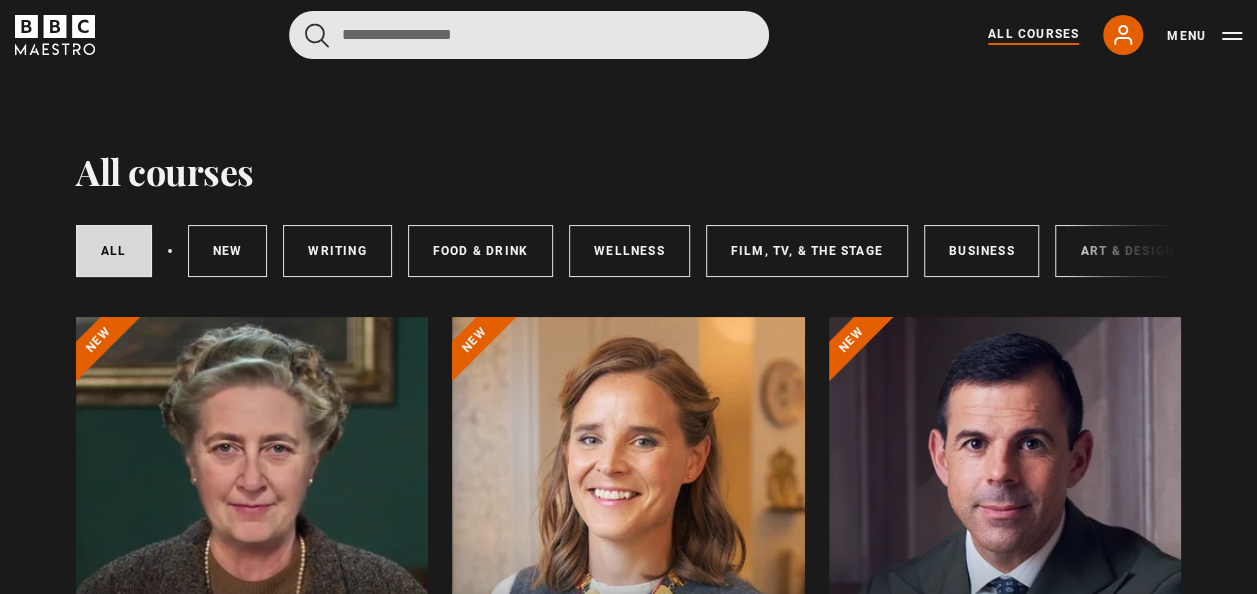 click at bounding box center (529, 35) 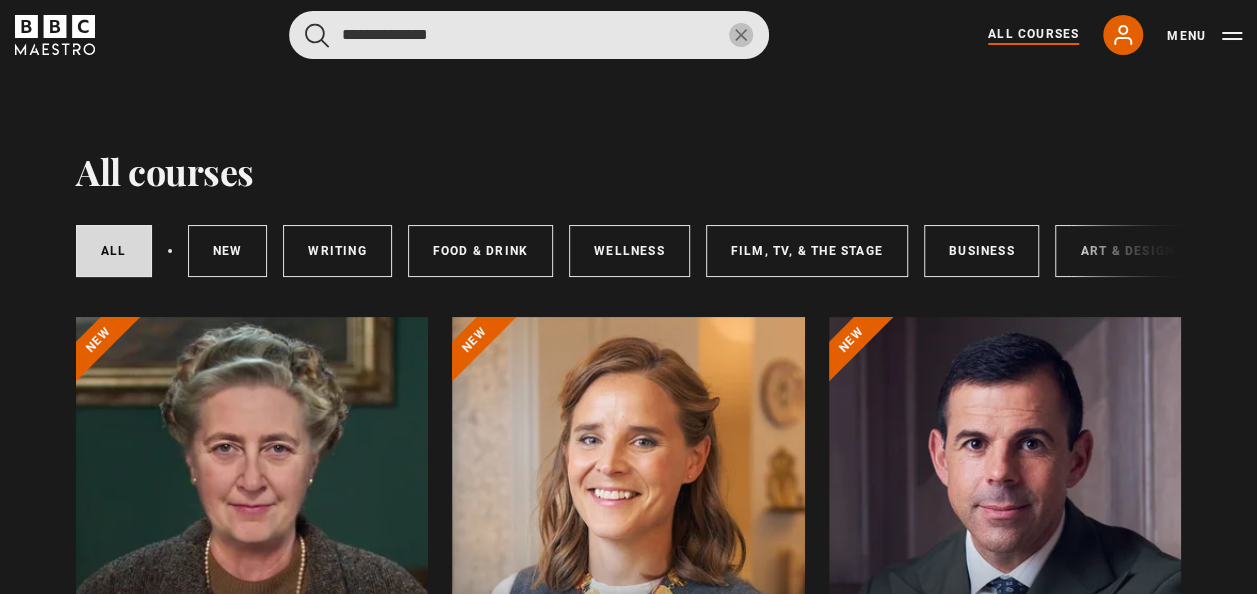 type on "**********" 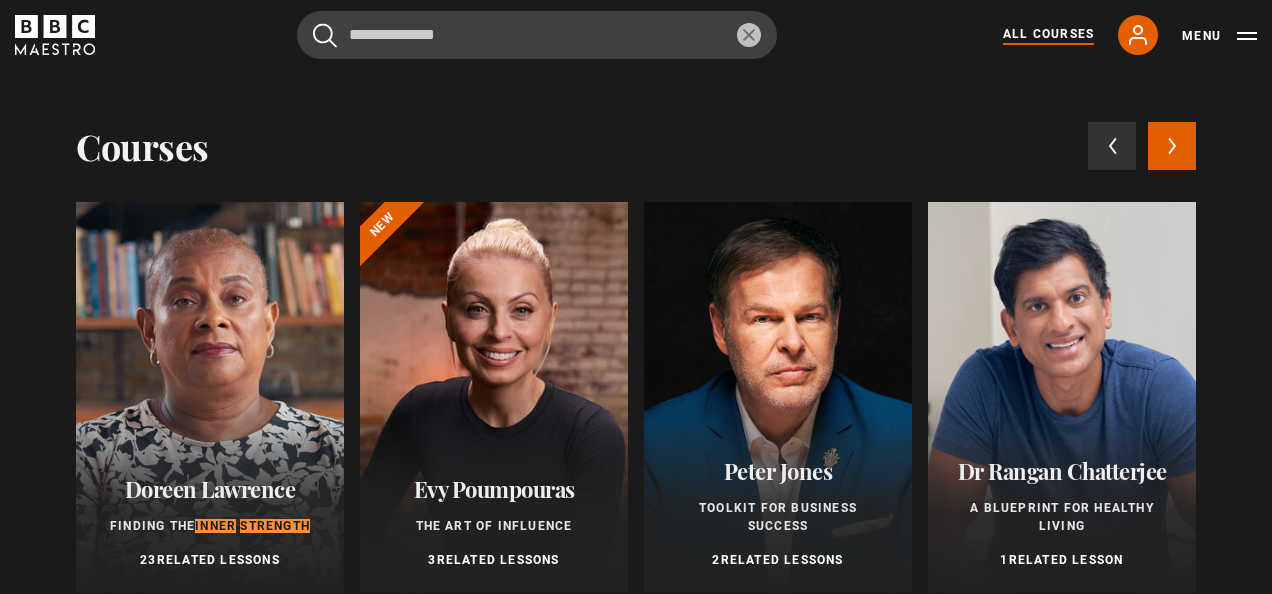 click at bounding box center (210, 397) 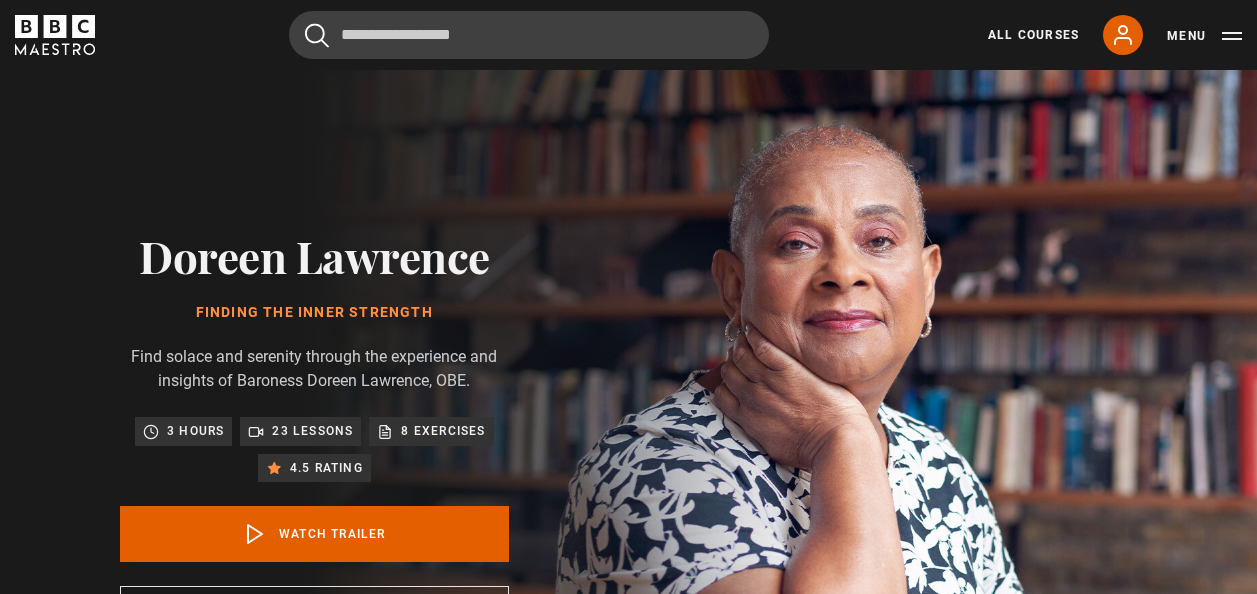 scroll, scrollTop: 0, scrollLeft: 0, axis: both 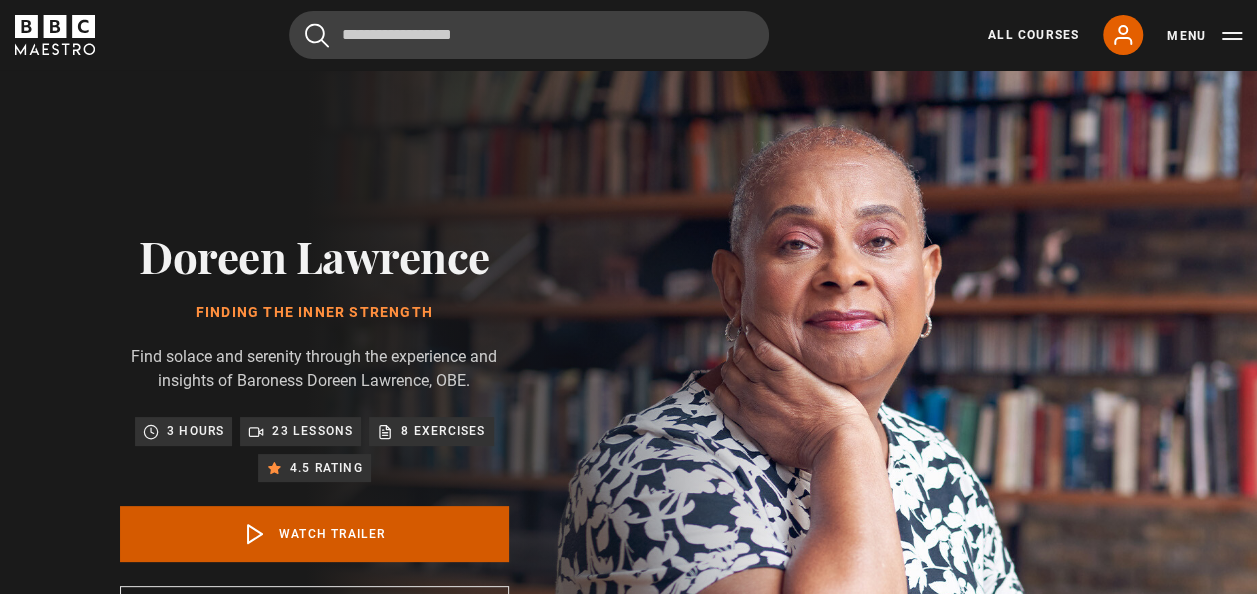 click on "Watch Trailer" at bounding box center [314, 534] 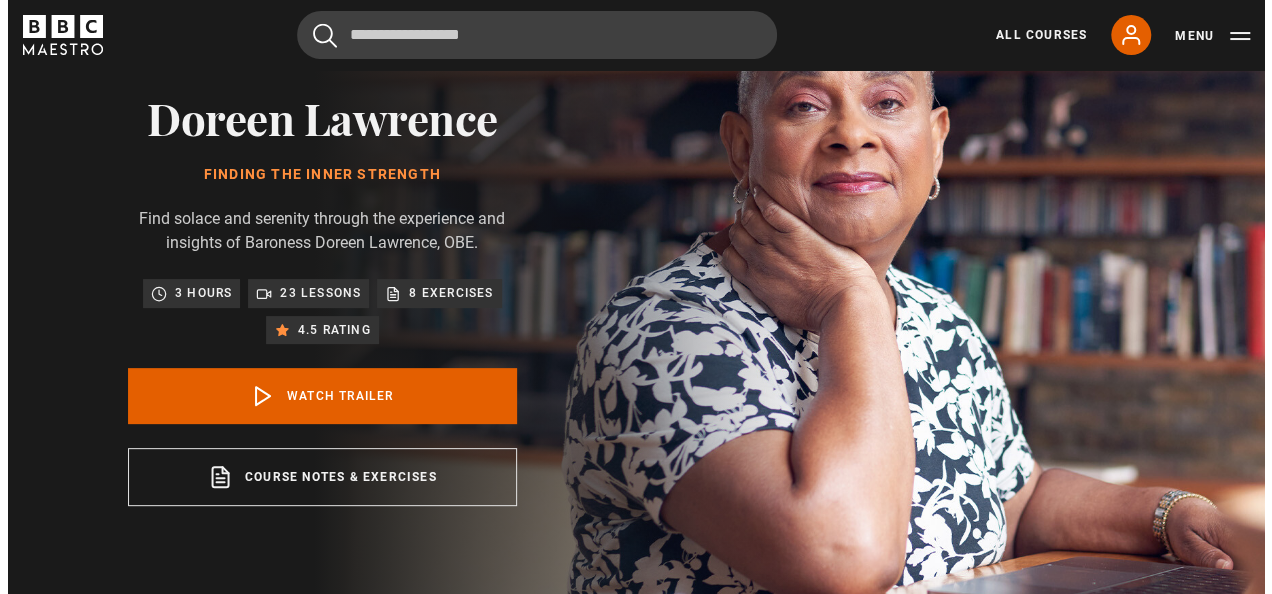scroll, scrollTop: 739, scrollLeft: 0, axis: vertical 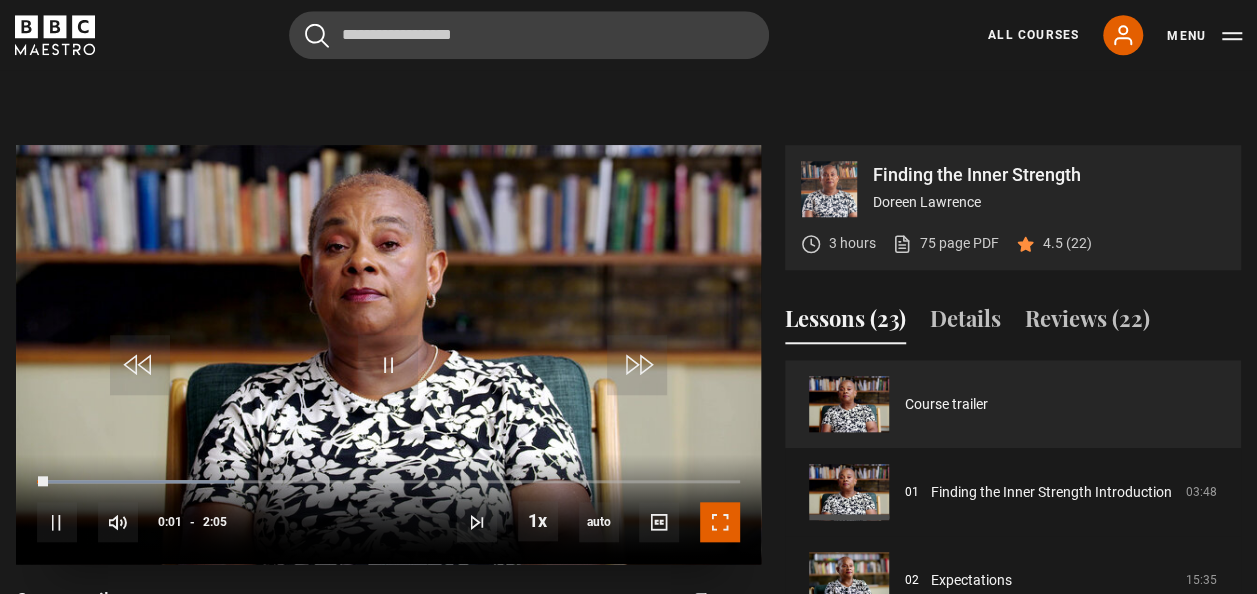 click at bounding box center (720, 522) 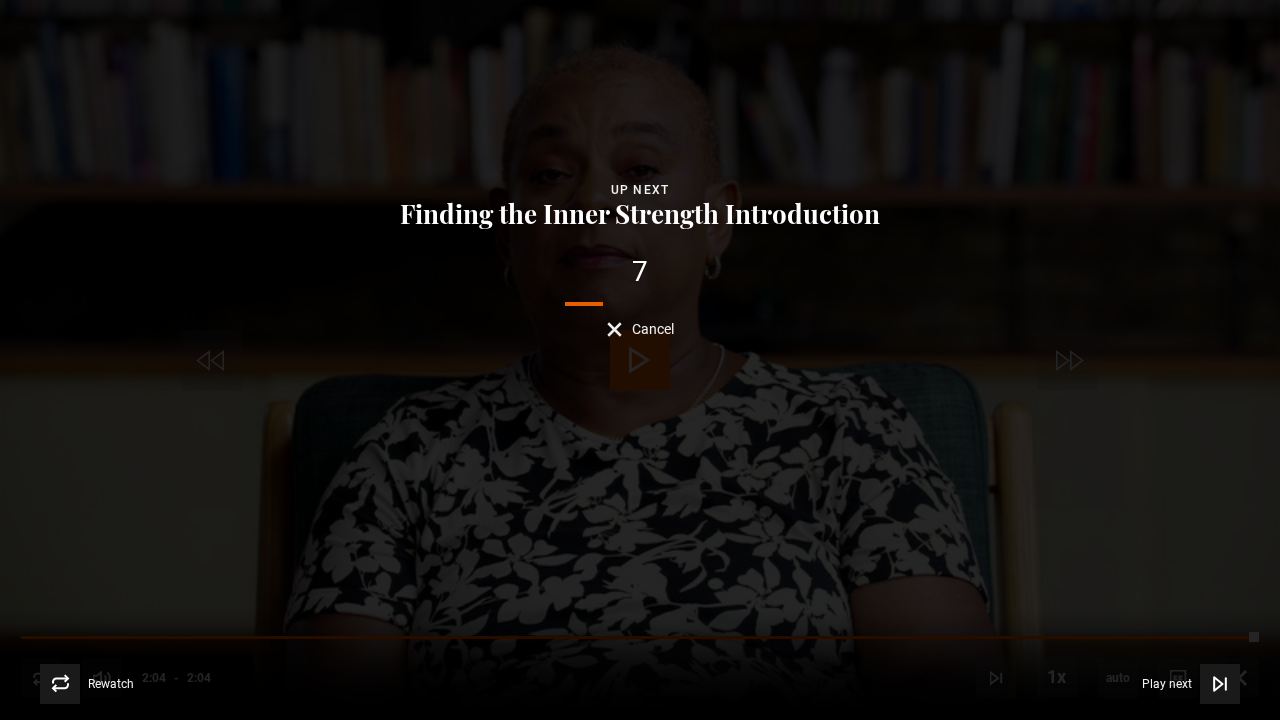 click on "Cancel" at bounding box center [640, 329] 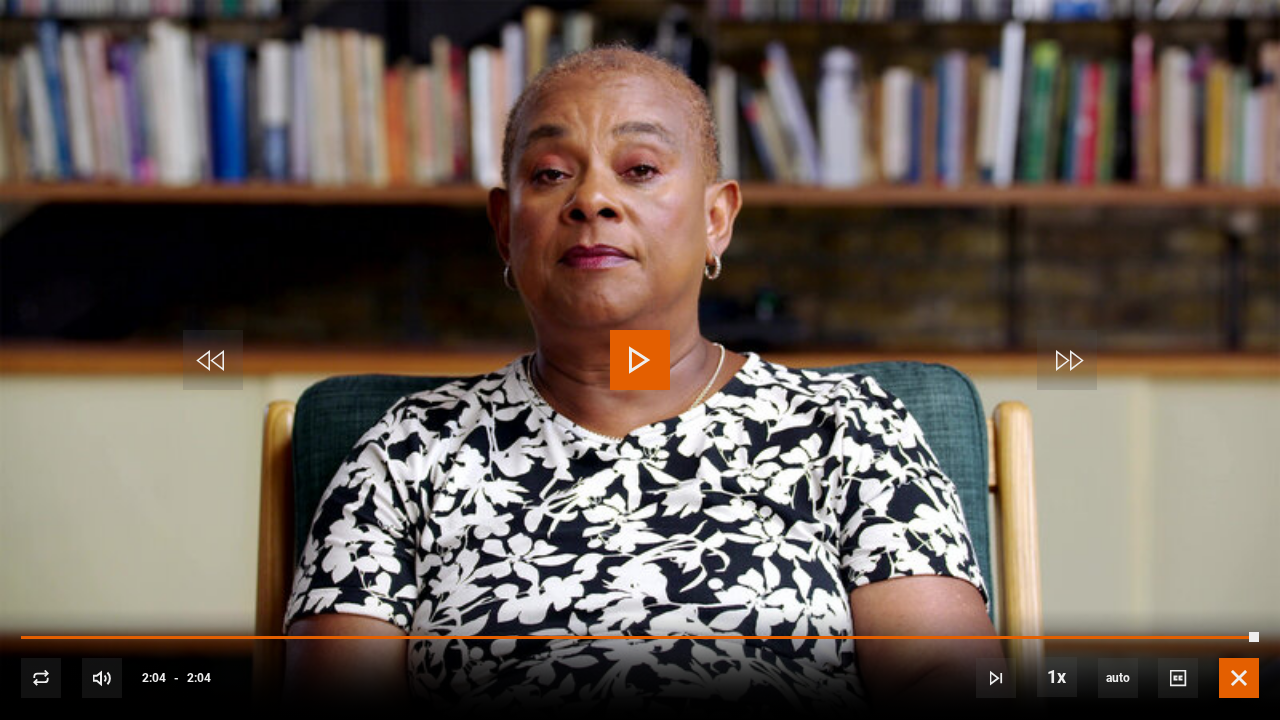 click at bounding box center [1239, 678] 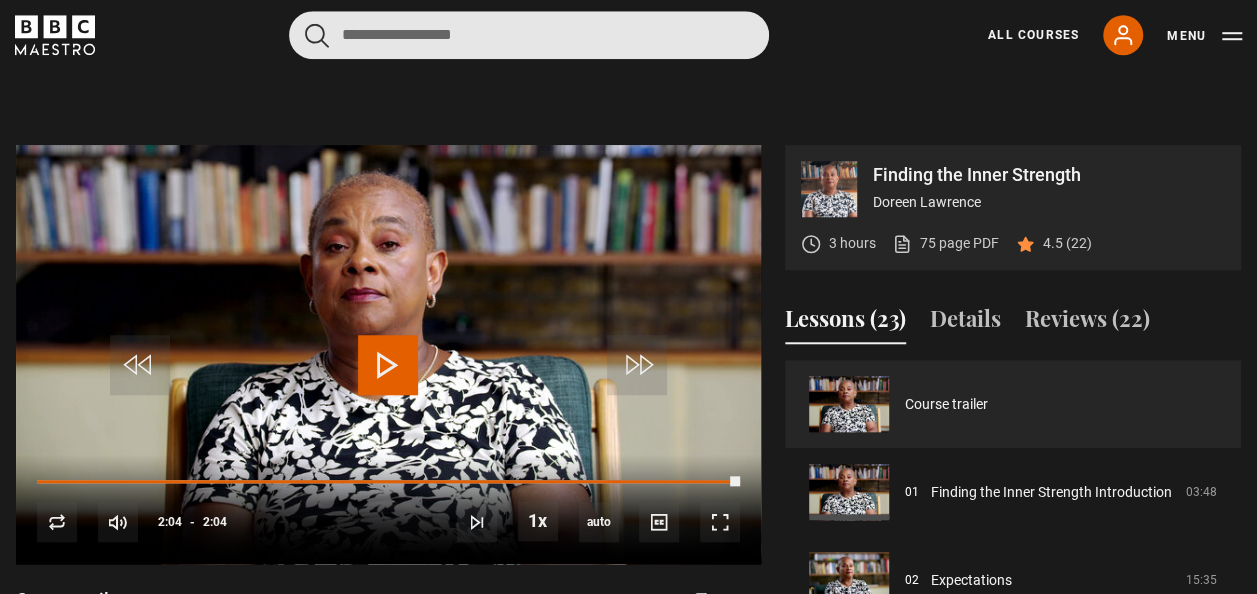 click at bounding box center [529, 35] 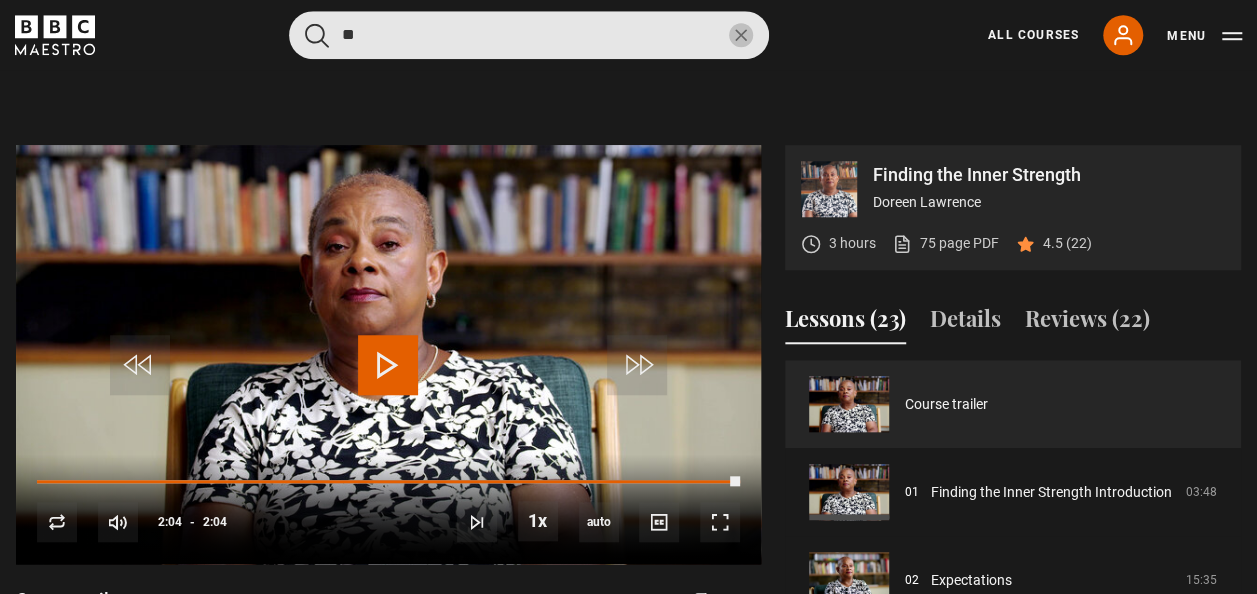 type on "*" 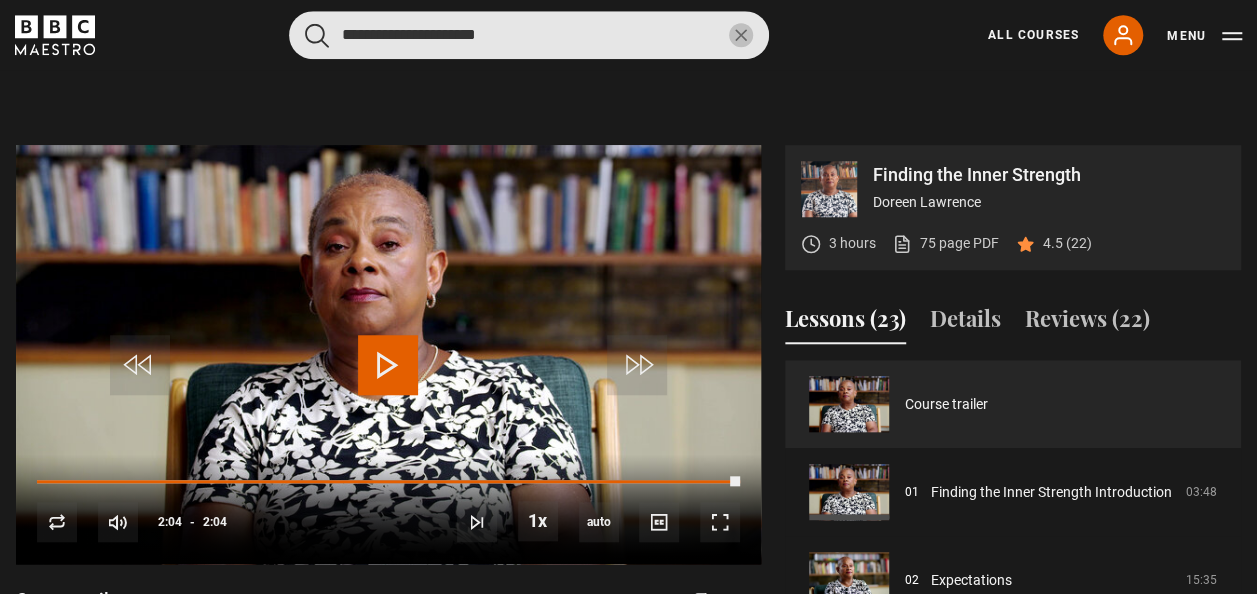 type on "**********" 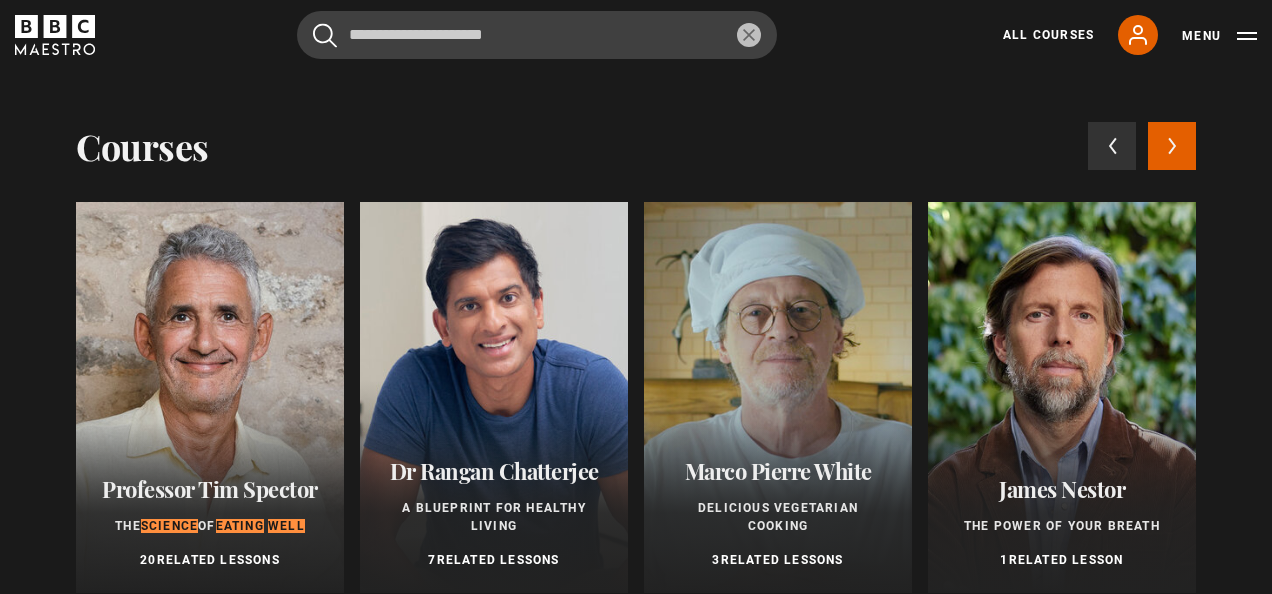 click at bounding box center [210, 397] 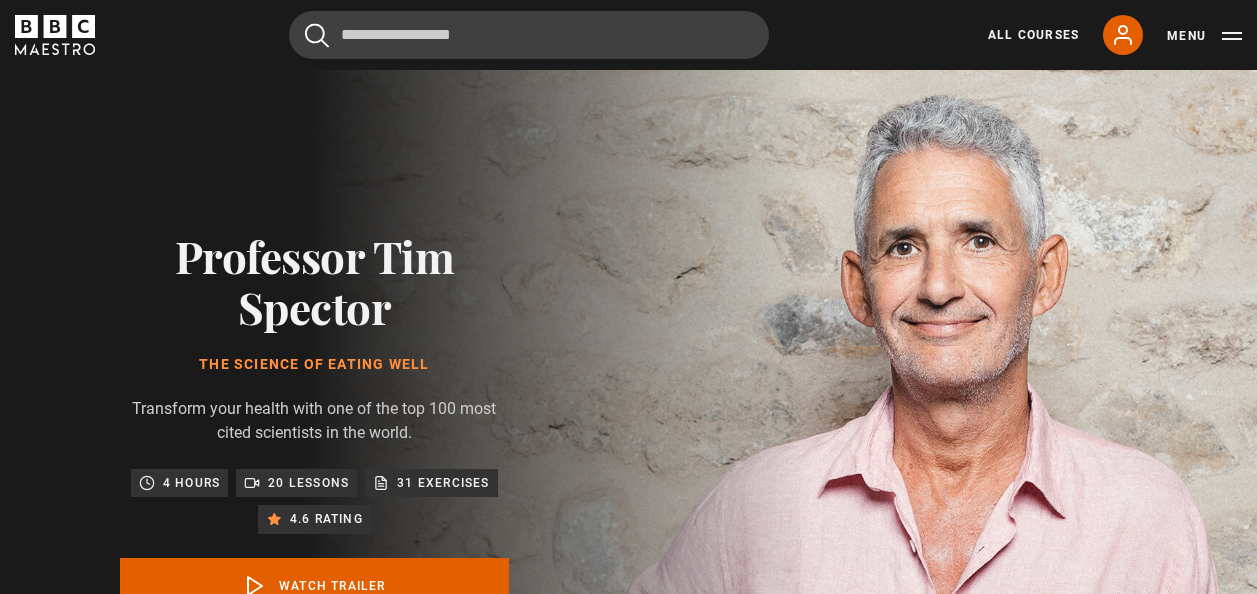 scroll, scrollTop: 0, scrollLeft: 0, axis: both 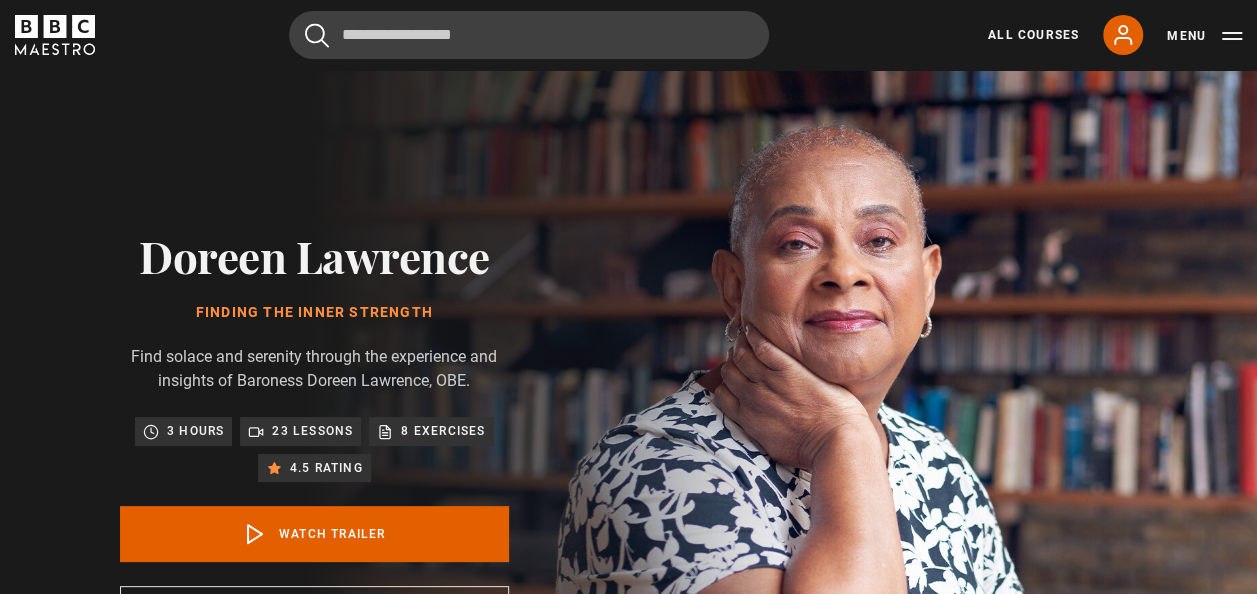 click on "All Courses
My Account
Search
Menu" at bounding box center [1103, 35] 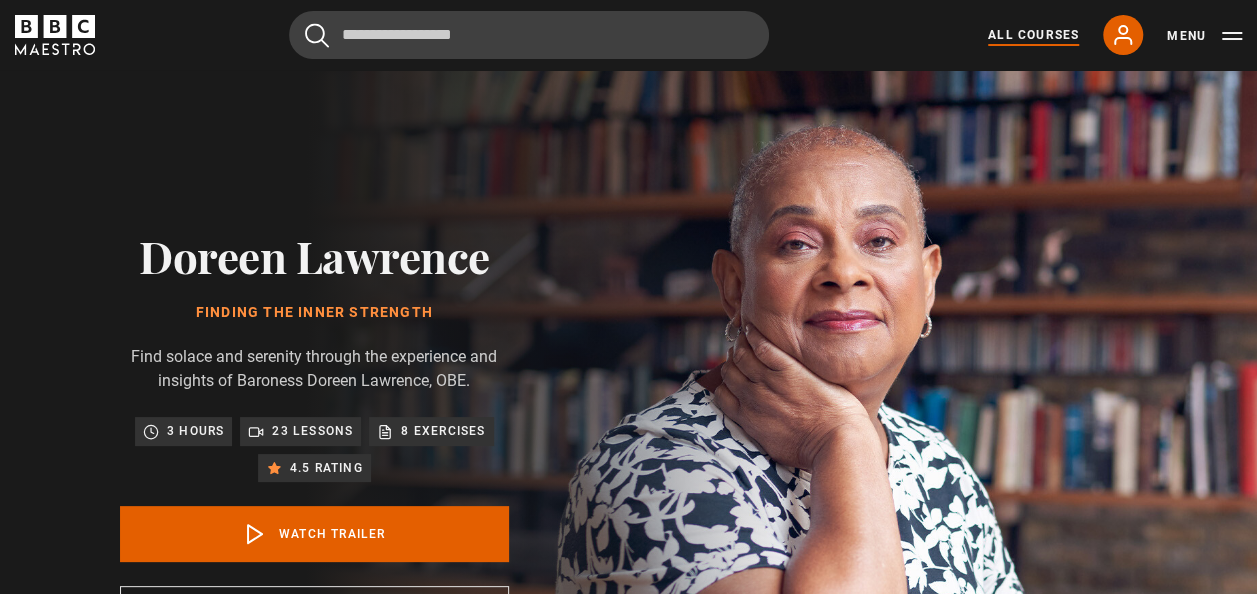 click on "All Courses" at bounding box center (1033, 35) 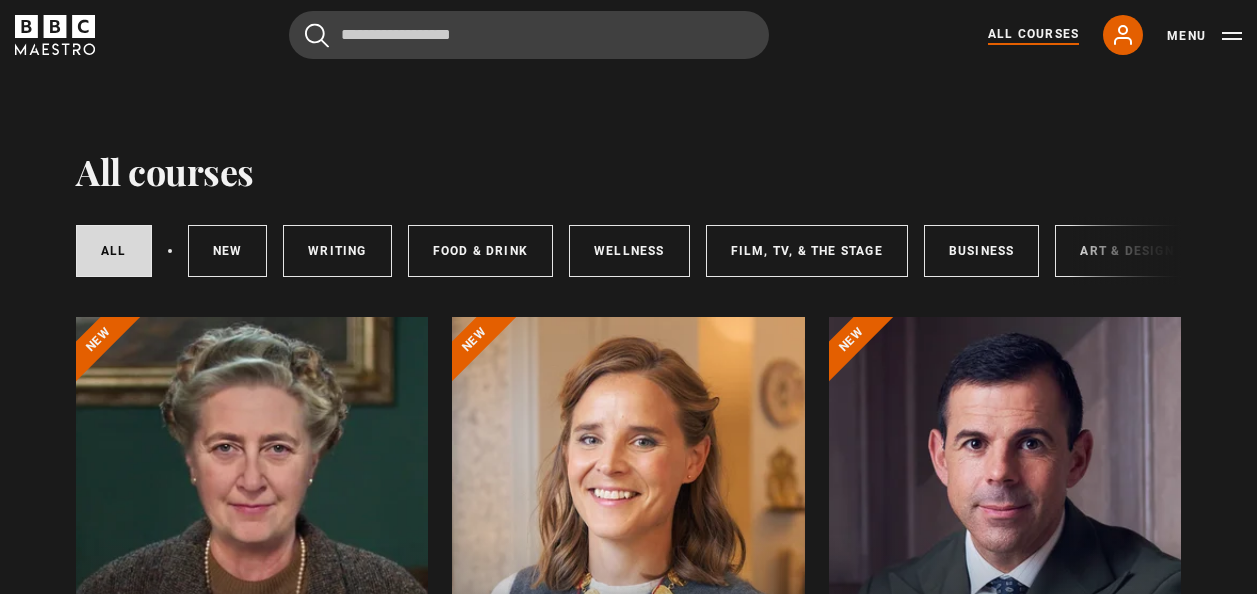 scroll, scrollTop: 0, scrollLeft: 0, axis: both 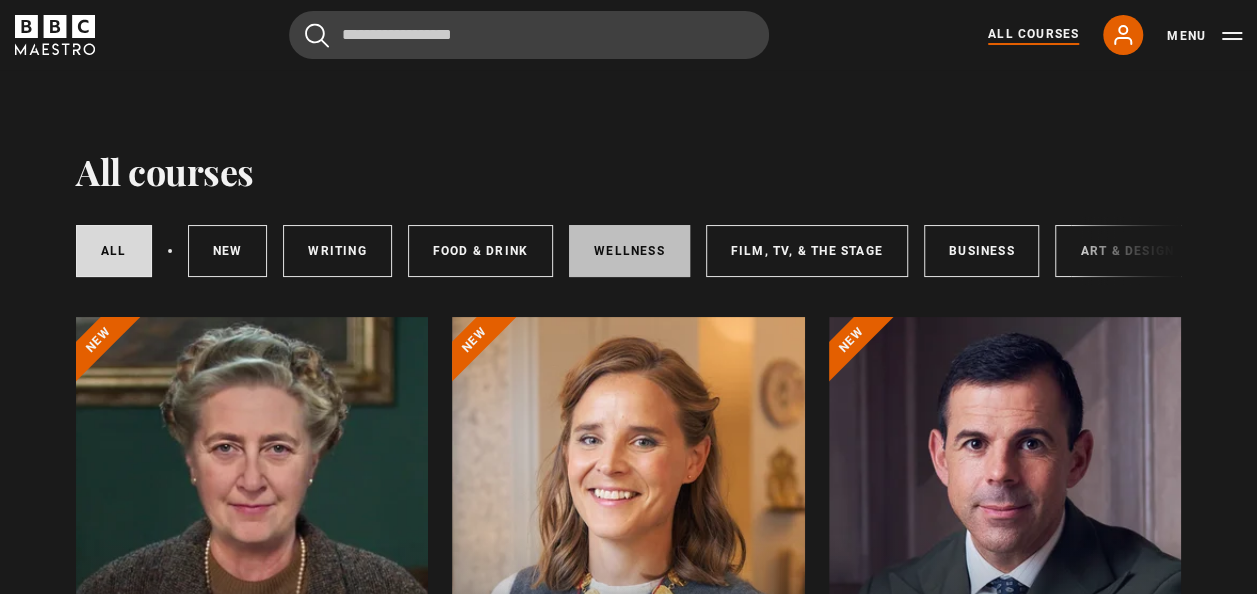 click on "Wellness" at bounding box center [629, 251] 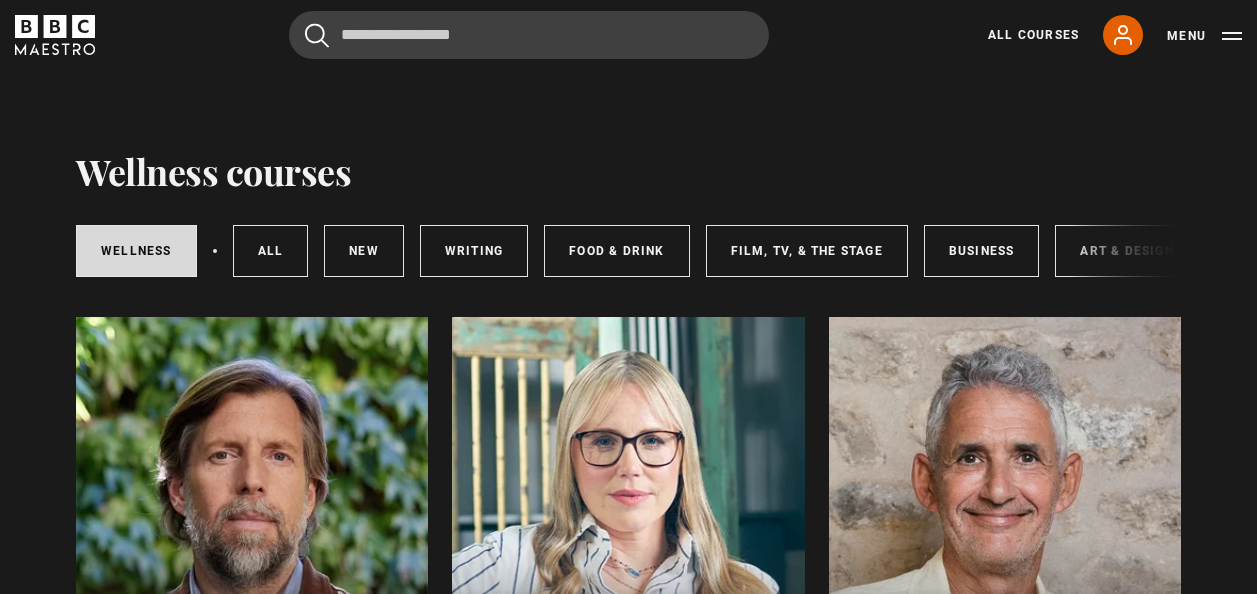 scroll, scrollTop: 0, scrollLeft: 0, axis: both 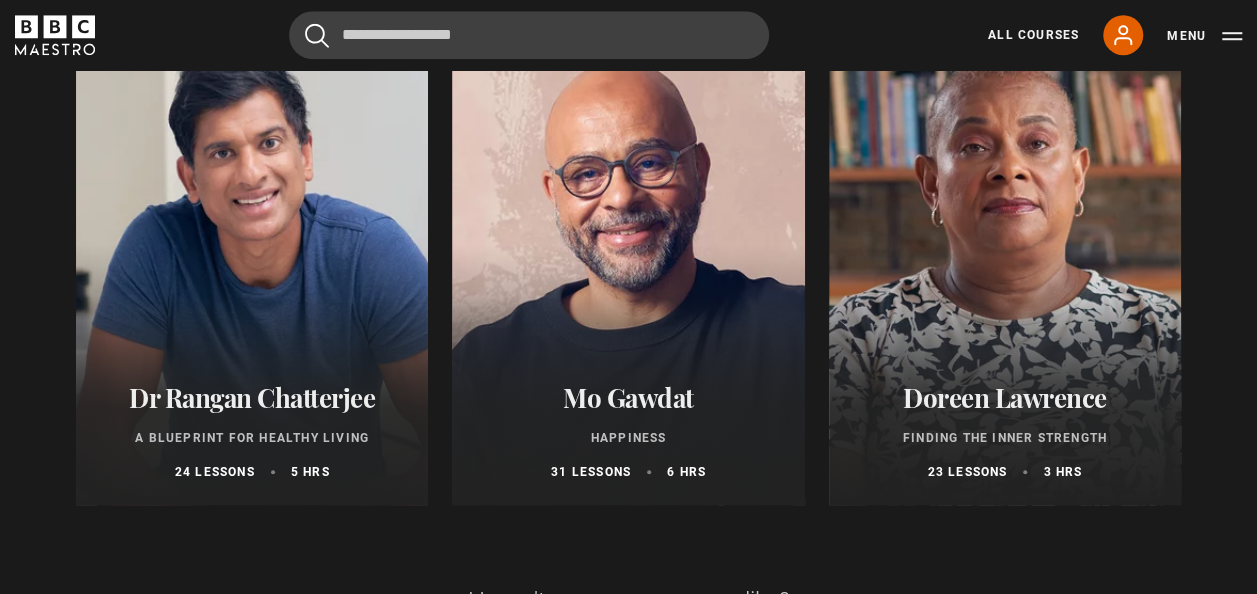click at bounding box center [628, 265] 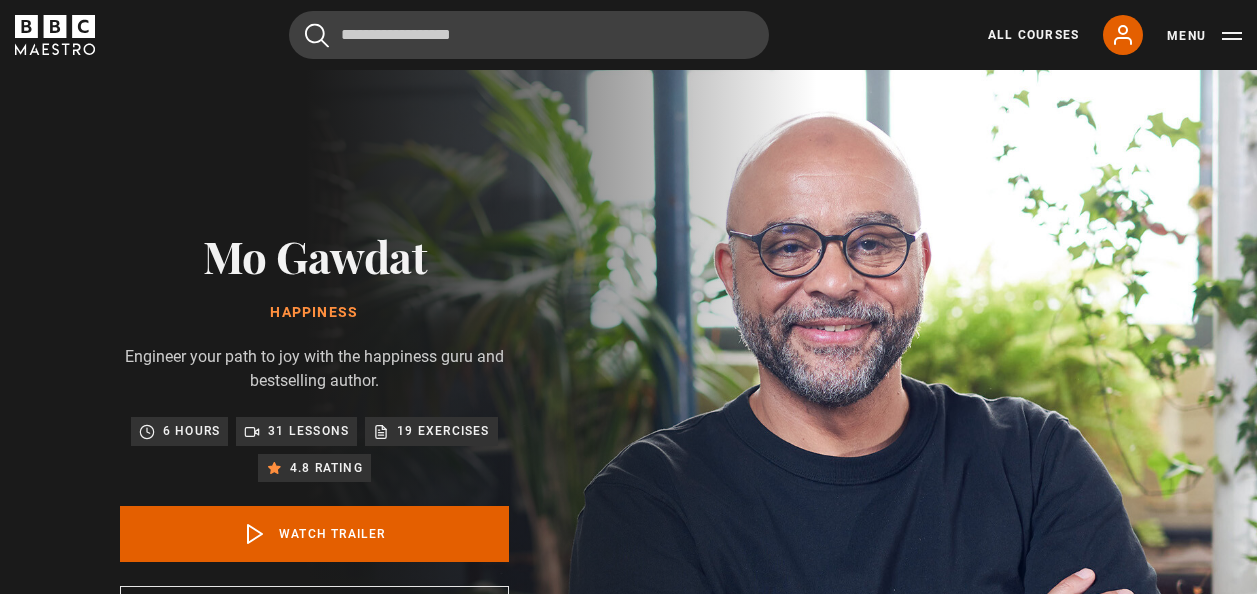 scroll, scrollTop: 0, scrollLeft: 0, axis: both 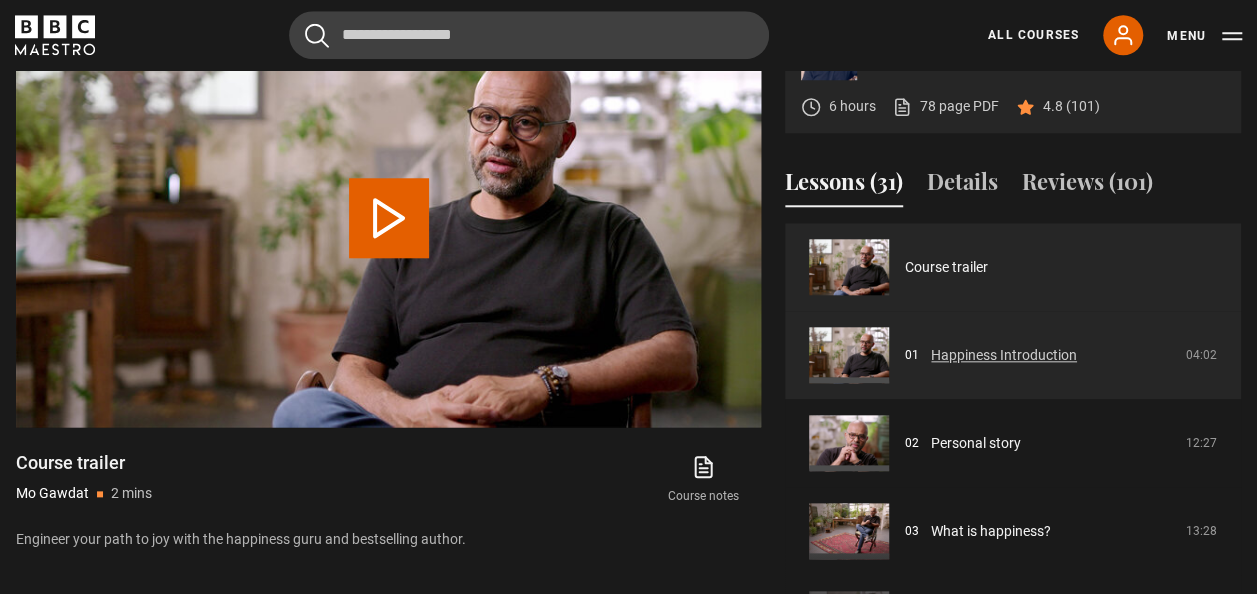 click on "Happiness Introduction" at bounding box center [1004, 355] 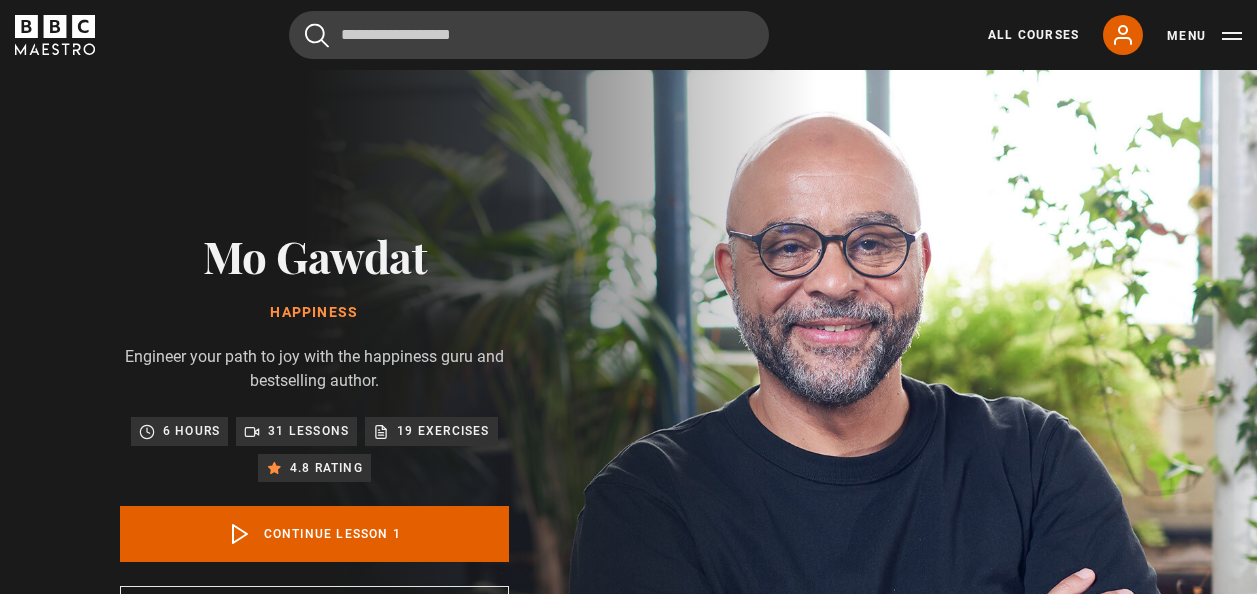 scroll, scrollTop: 803, scrollLeft: 0, axis: vertical 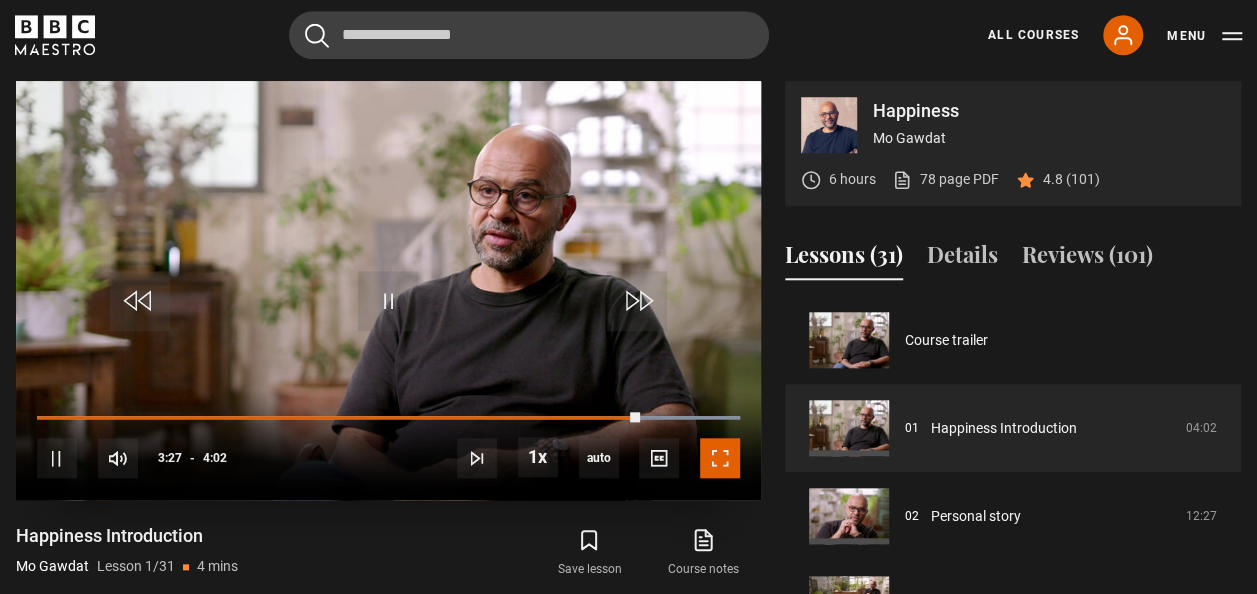click at bounding box center (720, 458) 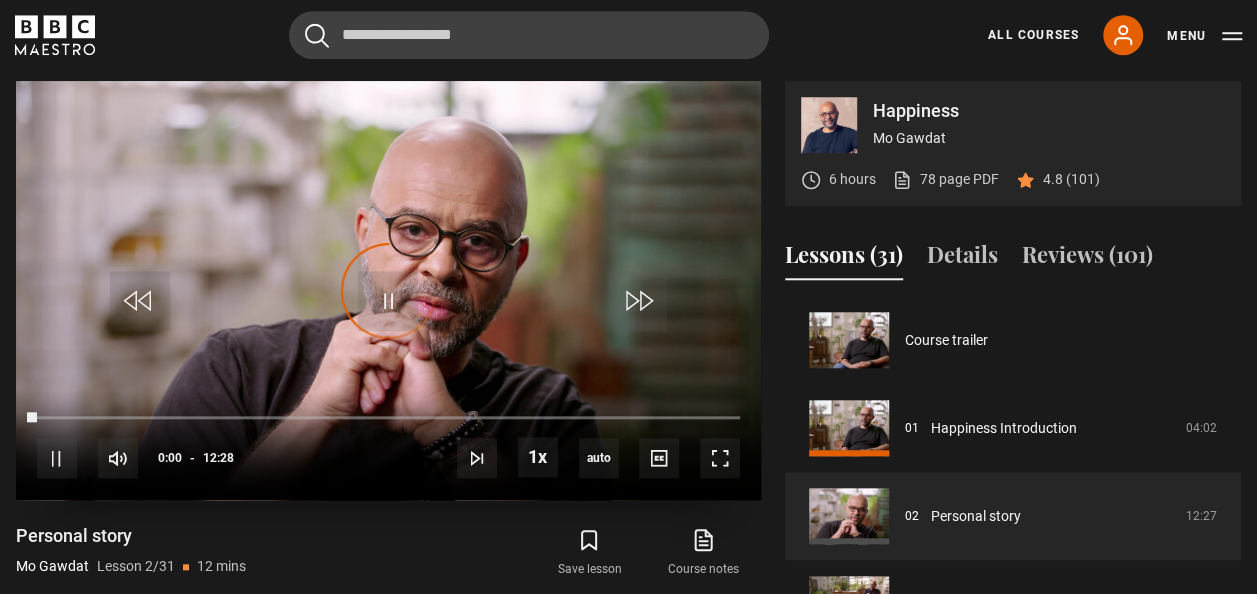 scroll, scrollTop: 88, scrollLeft: 0, axis: vertical 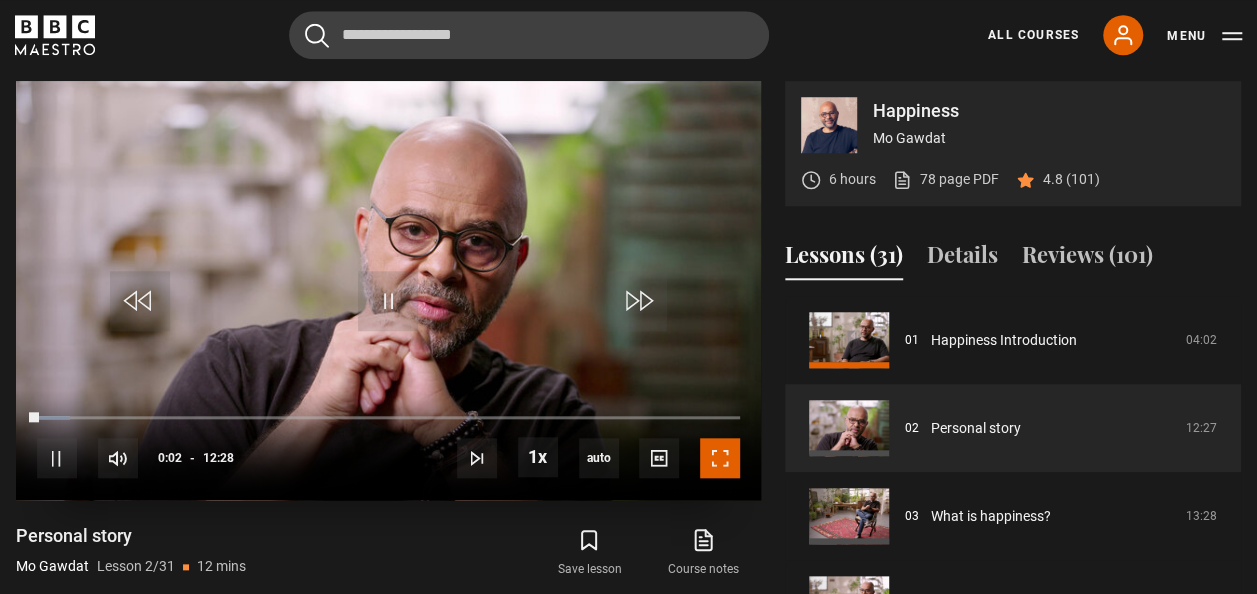 click at bounding box center (720, 458) 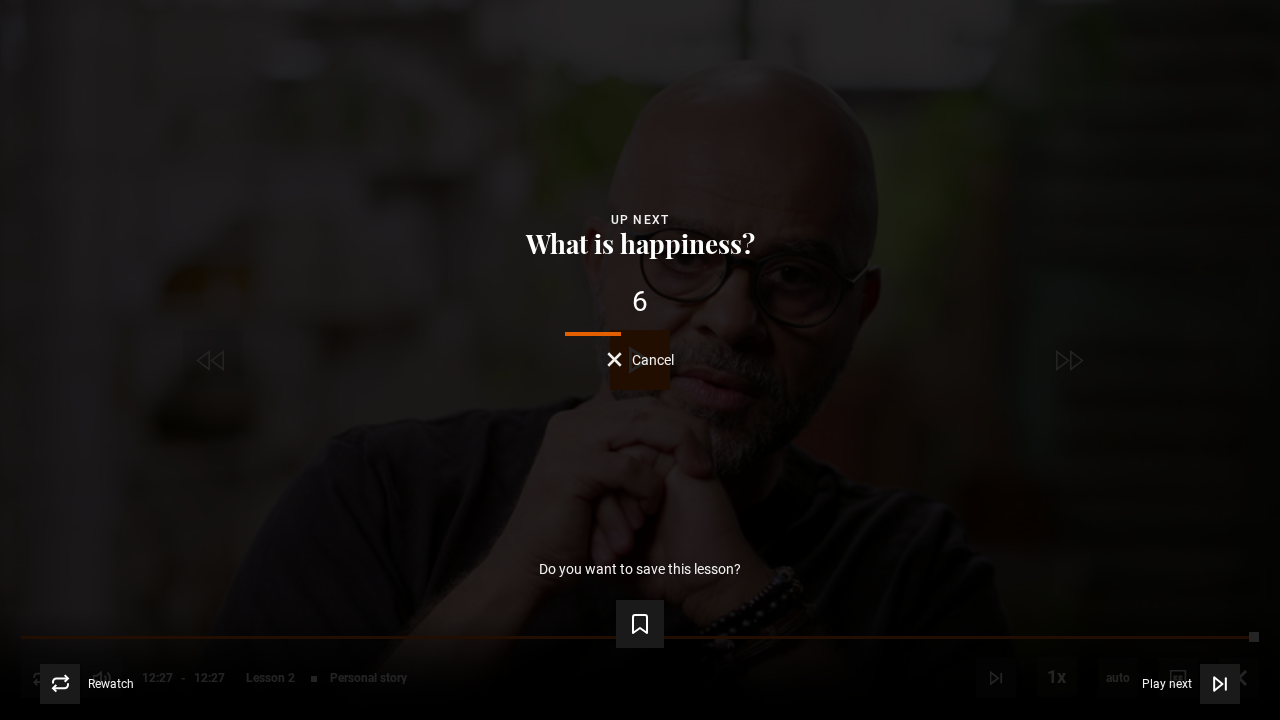click on "Lesson Completed
Up next
What is happiness?
6
Cancel
Do you want to save this lesson?
Save lesson
Rewatch
Rewatch
Play next
Play next" at bounding box center [640, 360] 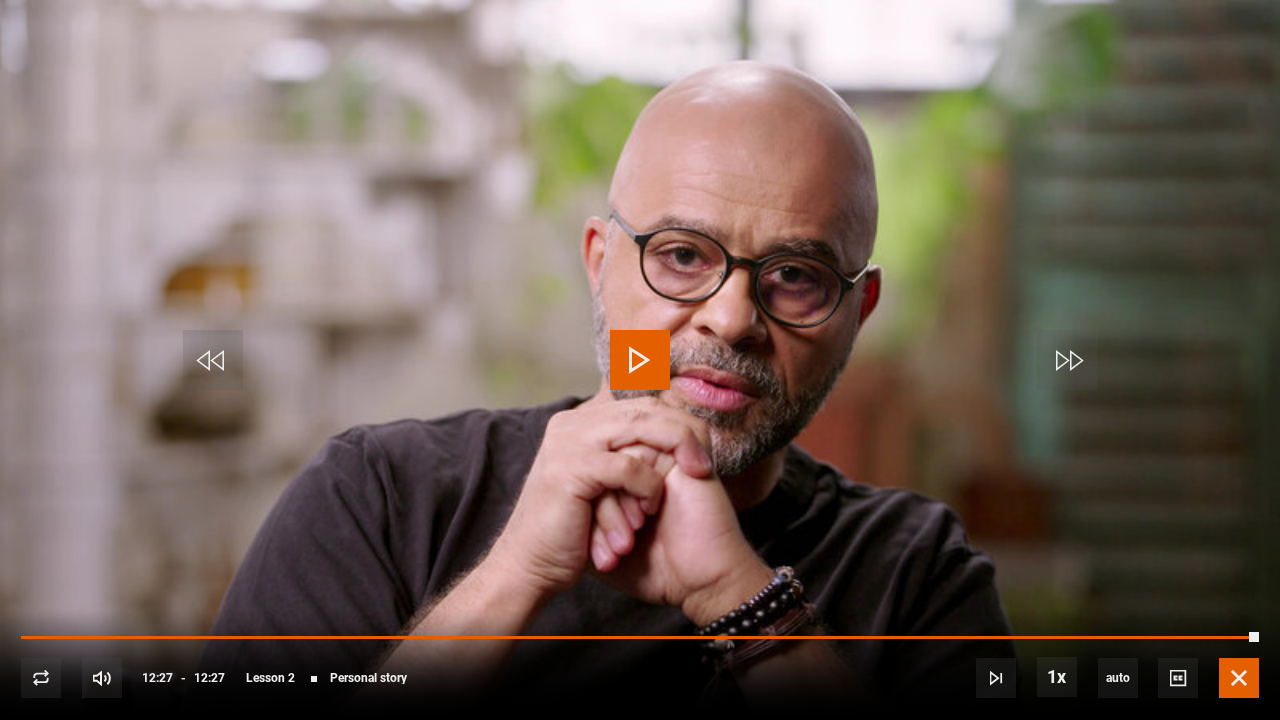 click at bounding box center (1239, 678) 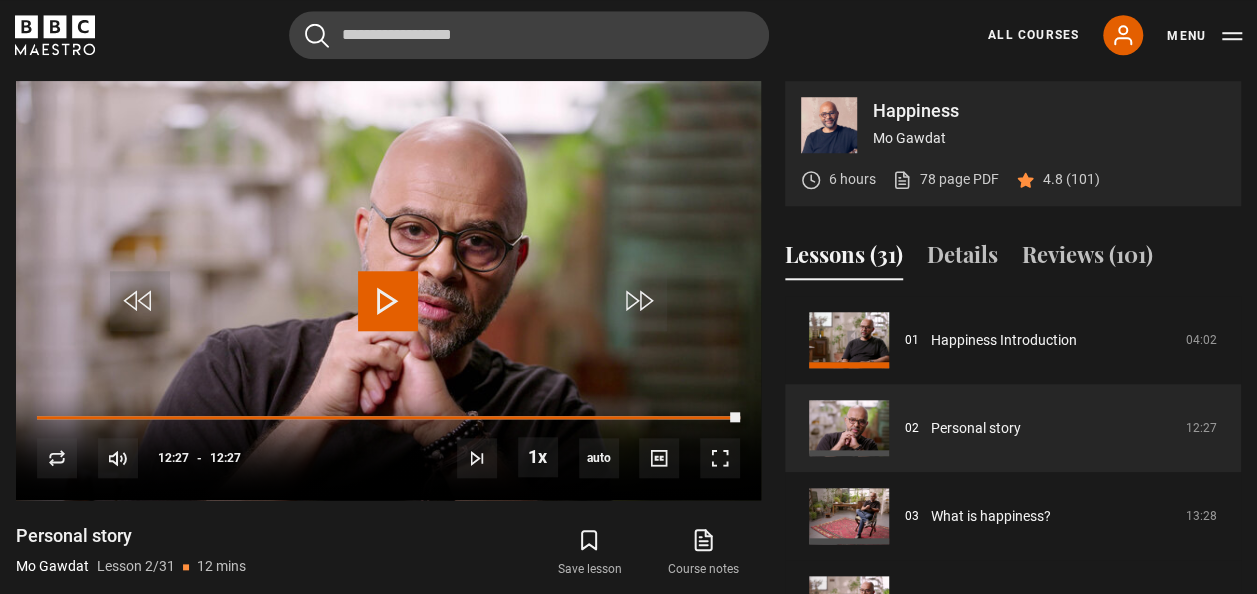 scroll, scrollTop: 322, scrollLeft: 0, axis: vertical 